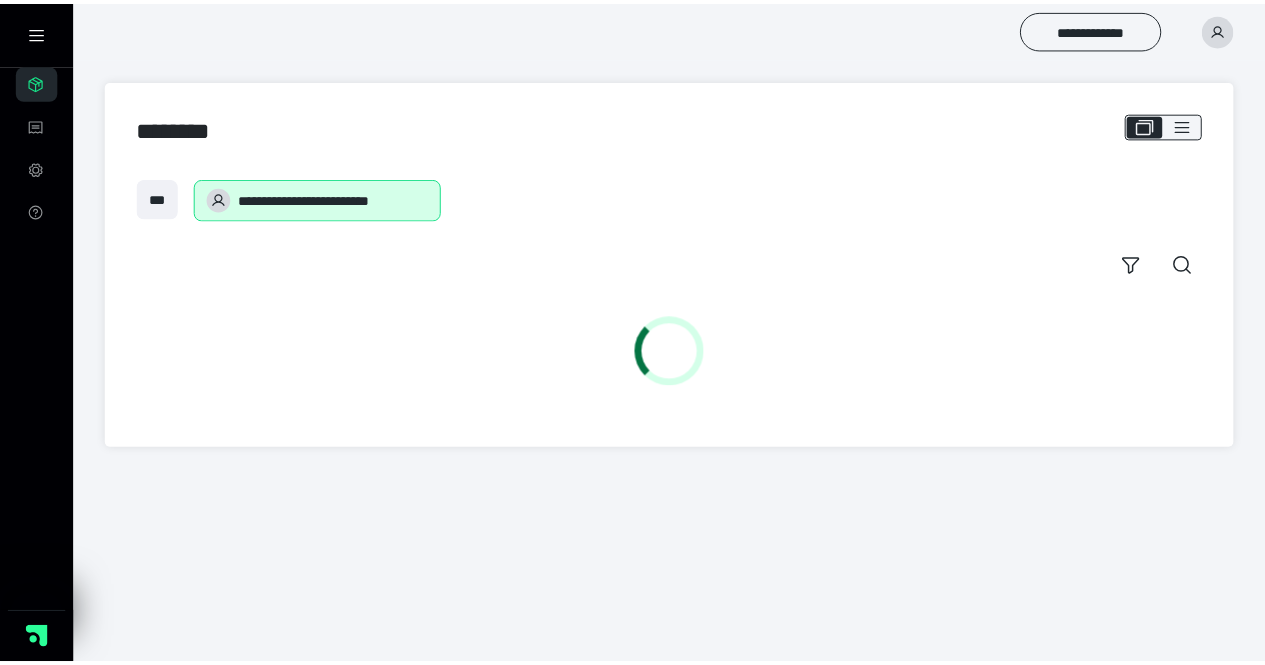 scroll, scrollTop: 0, scrollLeft: 0, axis: both 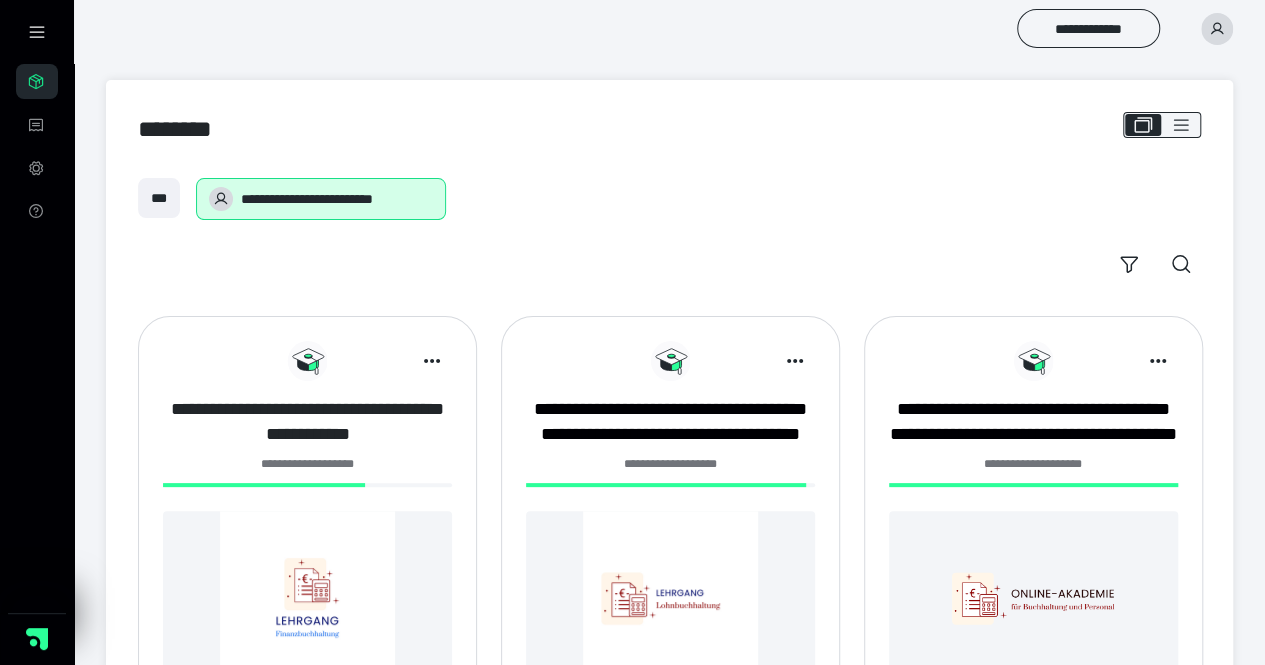 click on "**********" at bounding box center (307, 422) 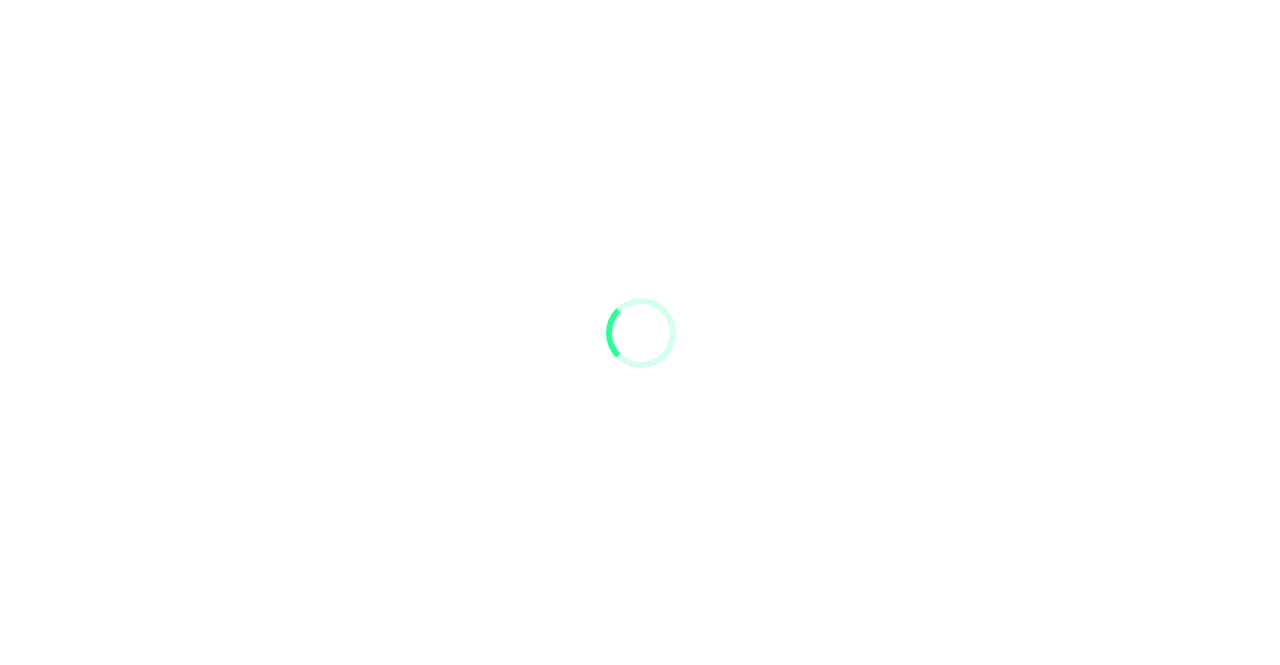 scroll, scrollTop: 0, scrollLeft: 0, axis: both 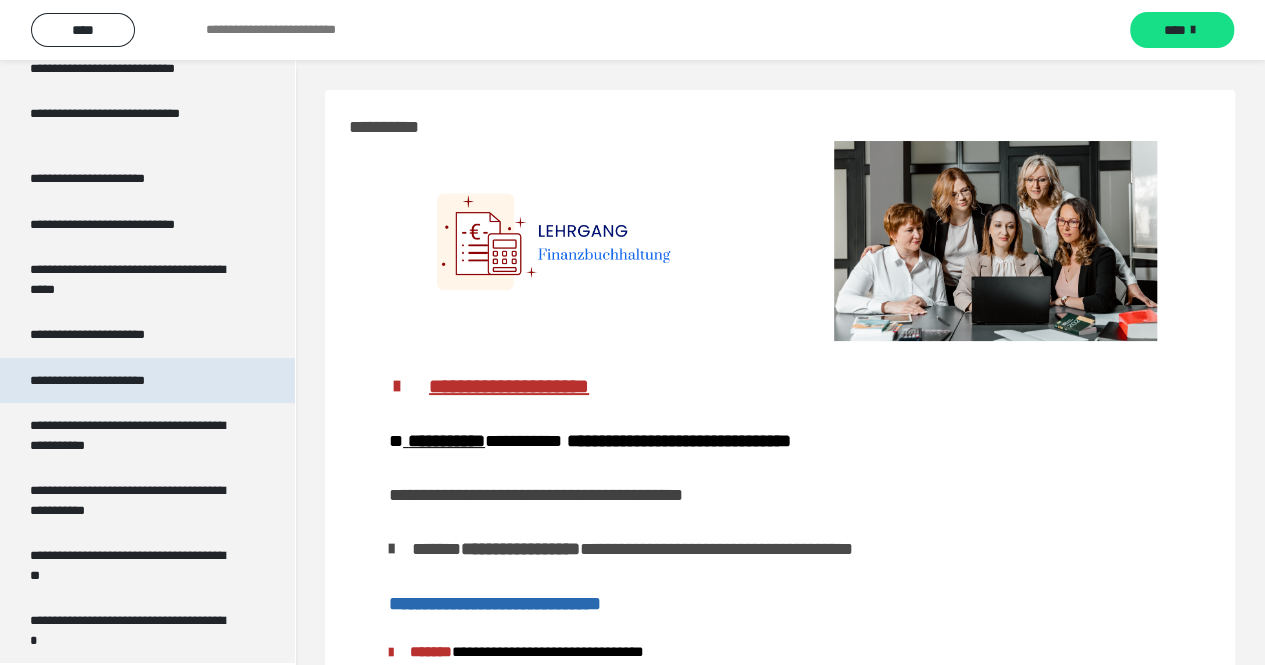 click on "**********" at bounding box center [111, 381] 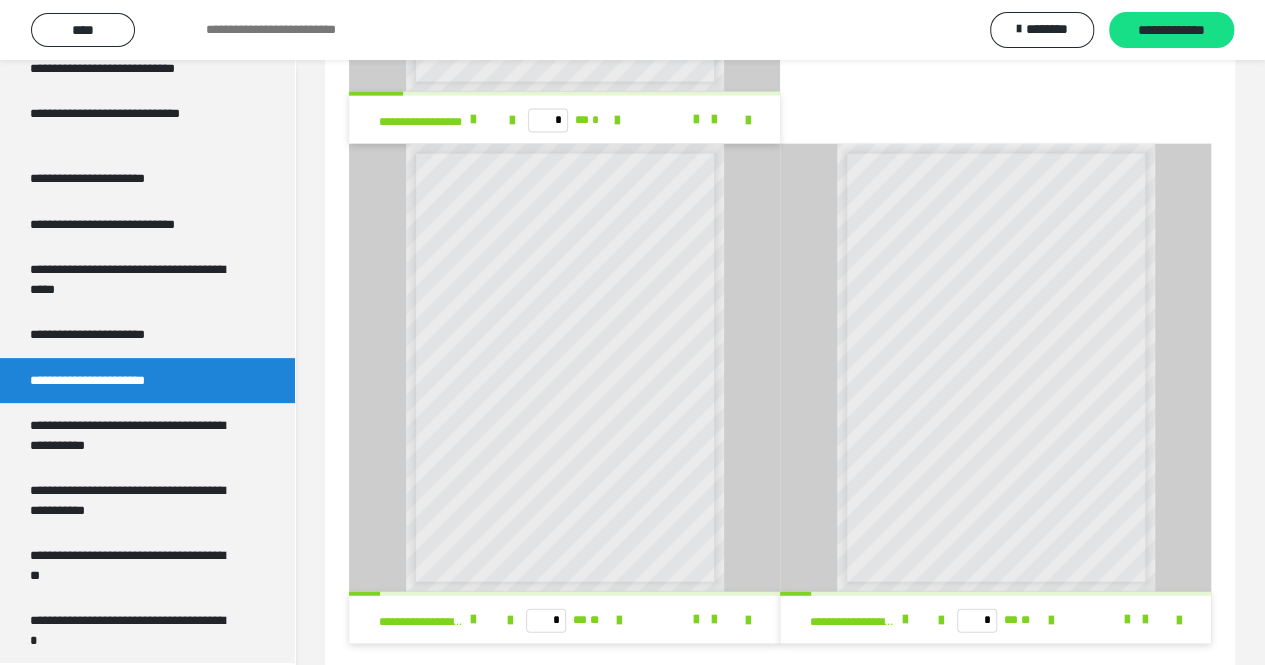 scroll, scrollTop: 2212, scrollLeft: 0, axis: vertical 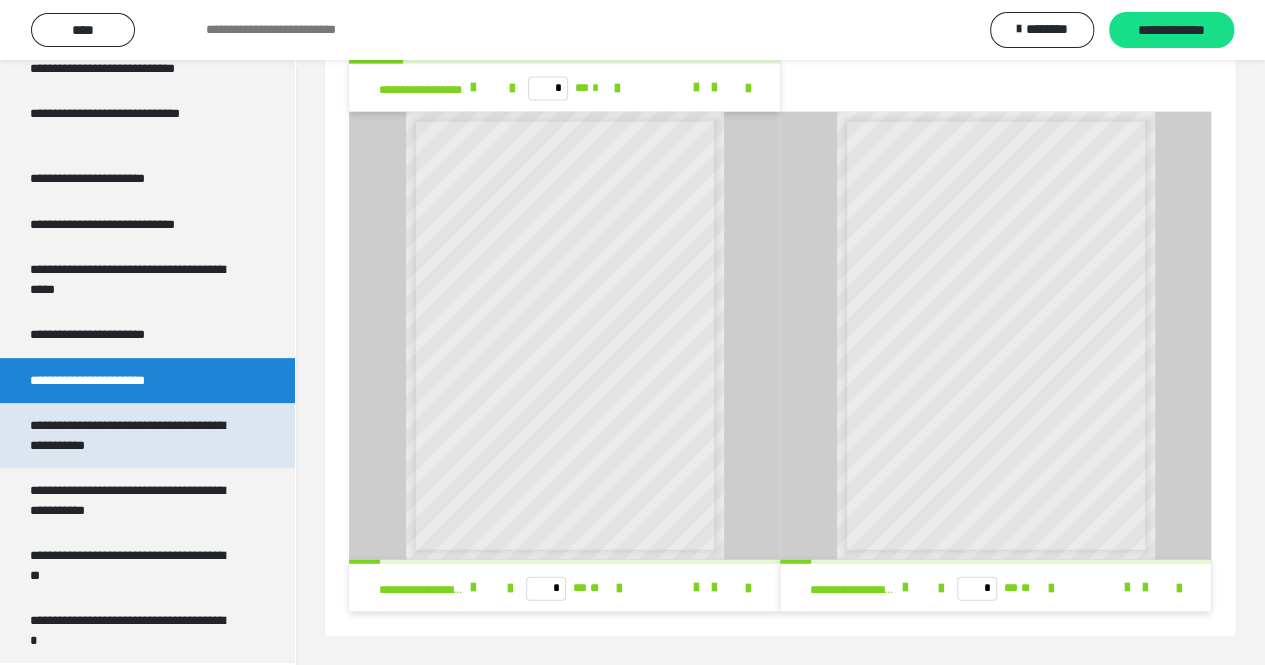 click on "**********" at bounding box center [132, 435] 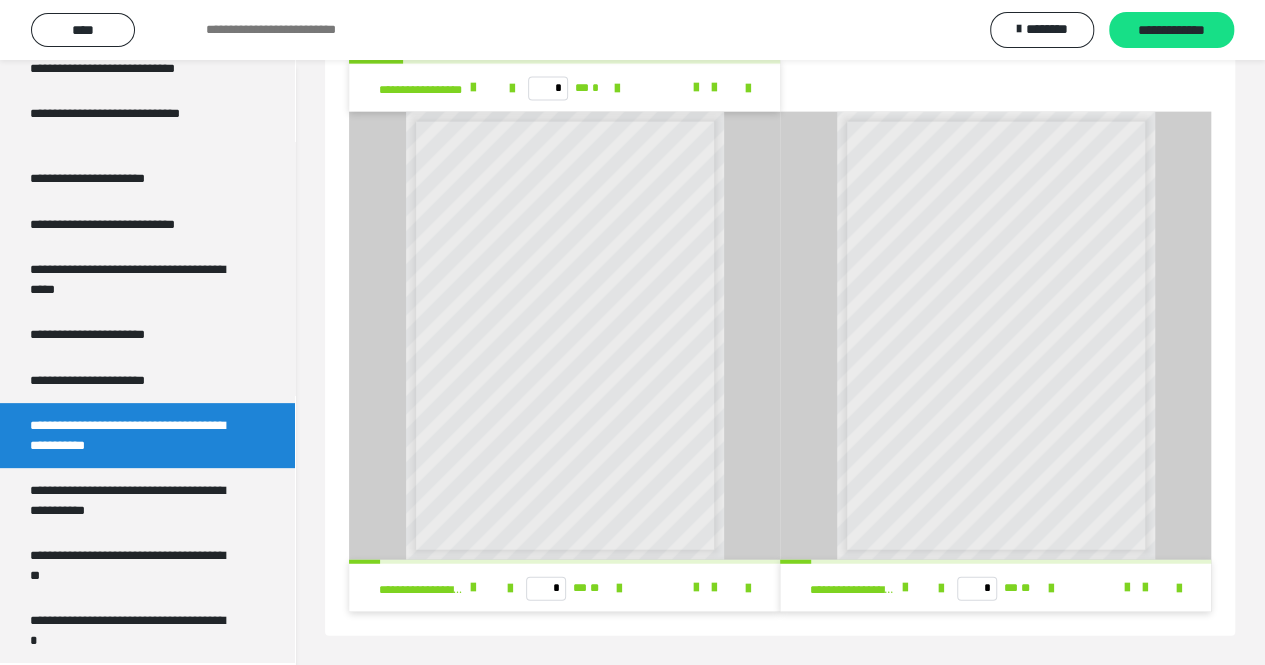 scroll, scrollTop: 225, scrollLeft: 0, axis: vertical 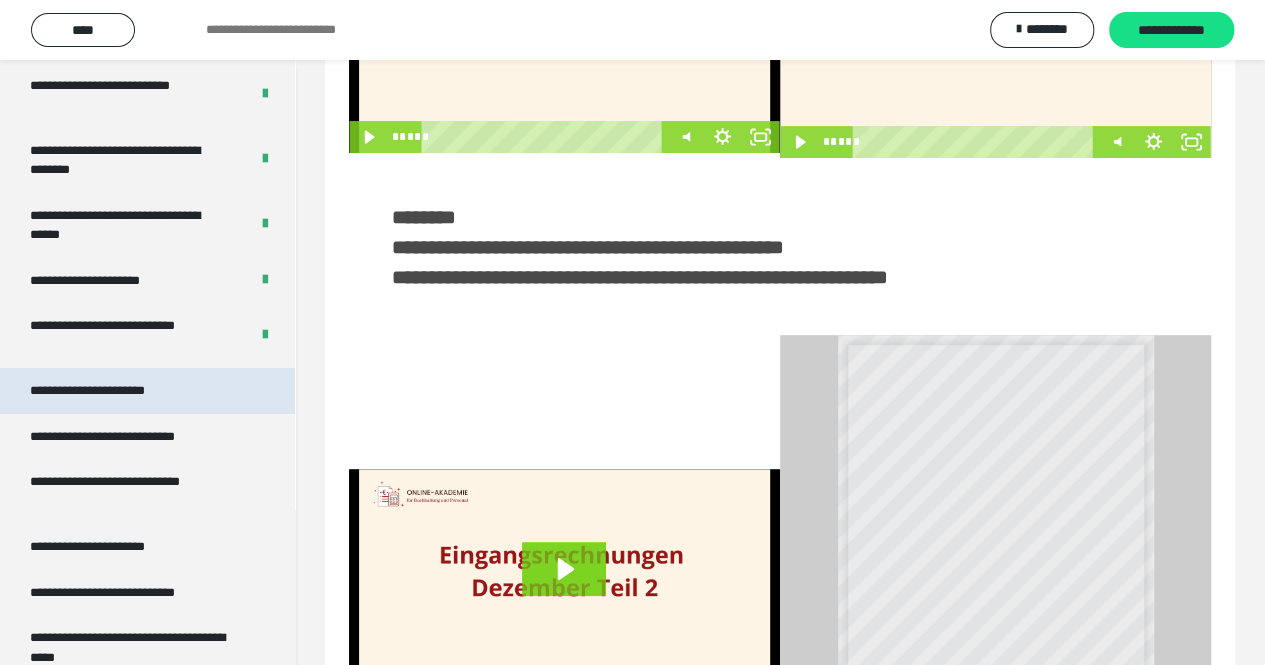 click on "**********" at bounding box center (111, 391) 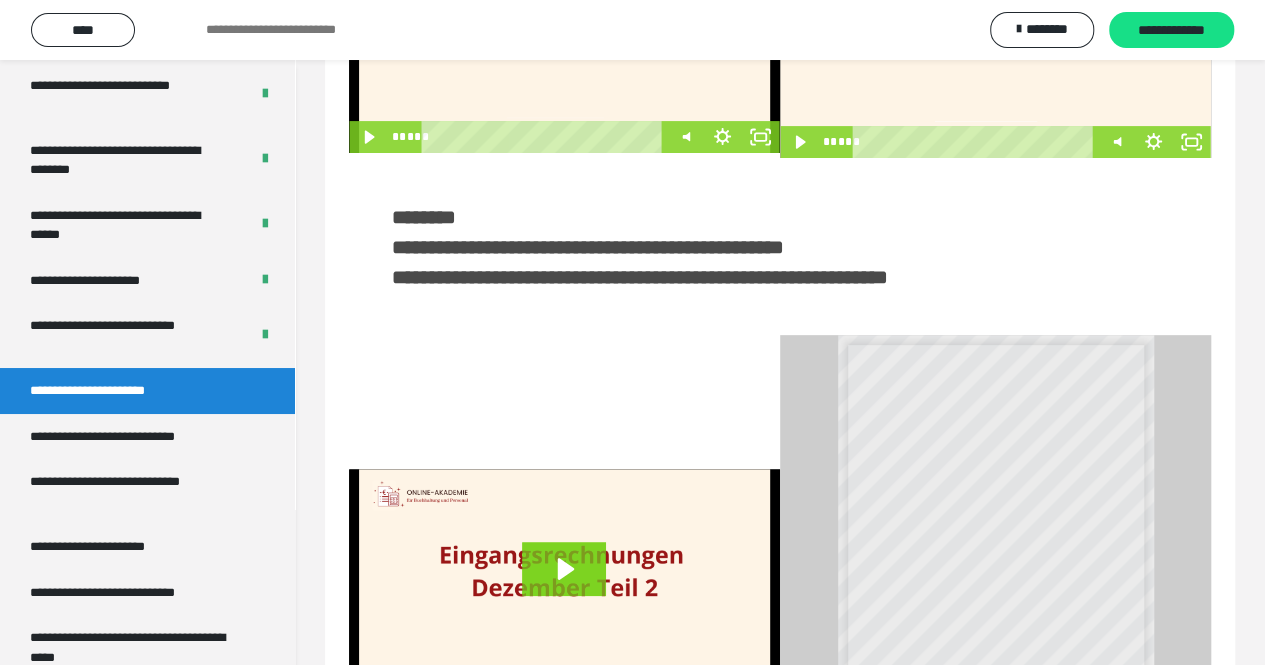 scroll, scrollTop: 60, scrollLeft: 0, axis: vertical 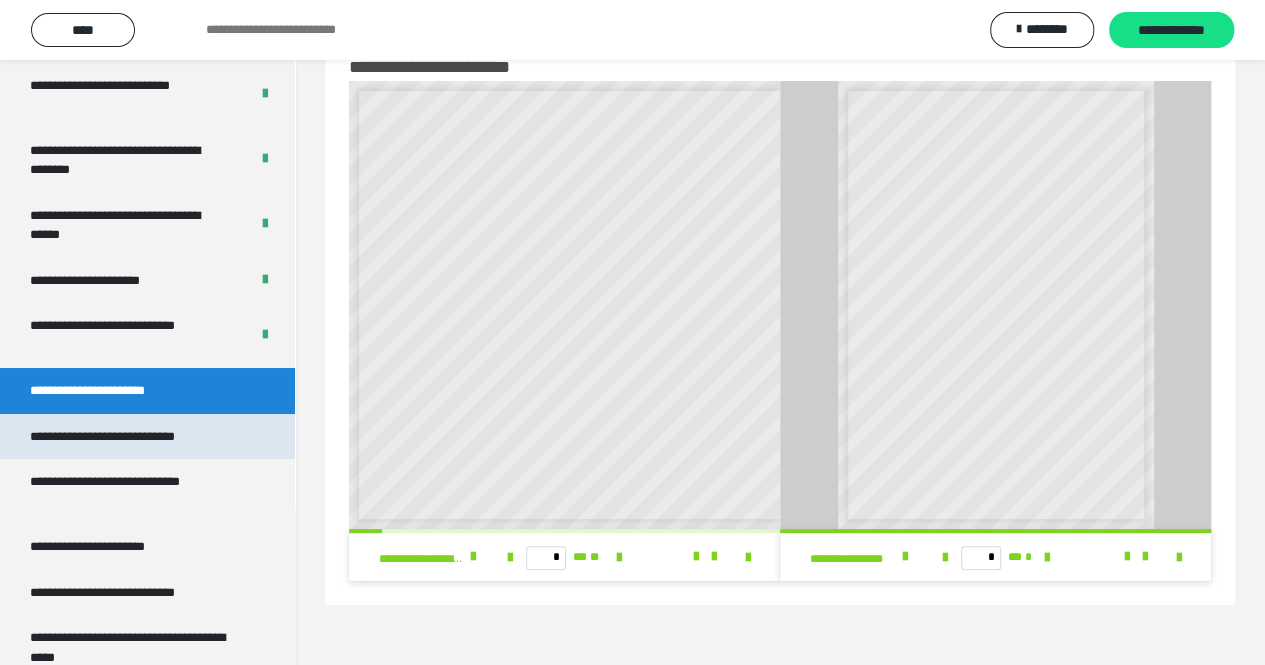 click on "**********" at bounding box center [131, 437] 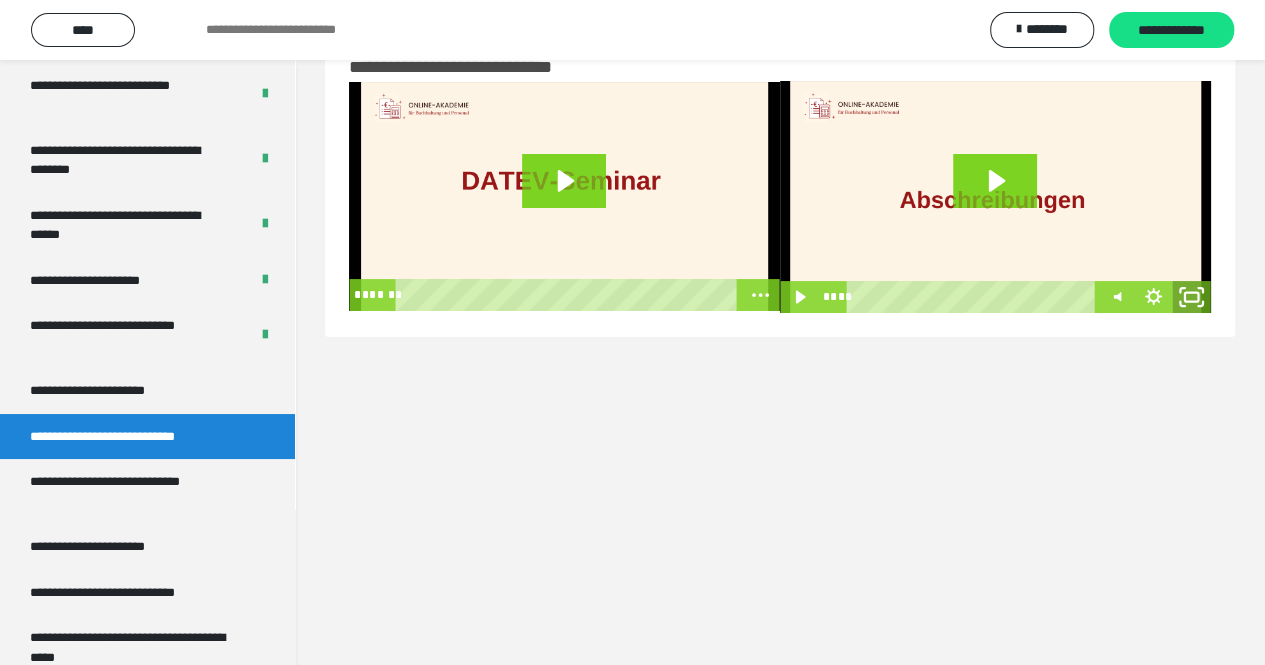click 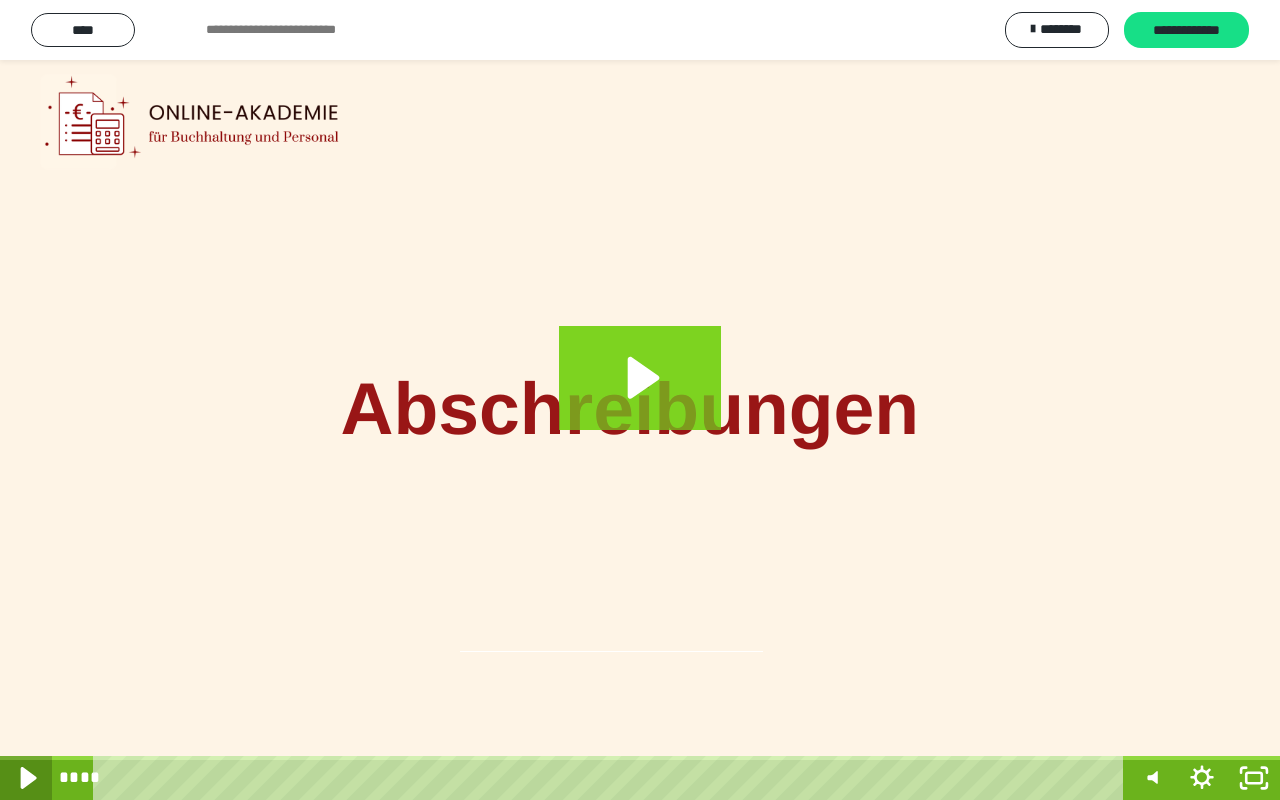 click 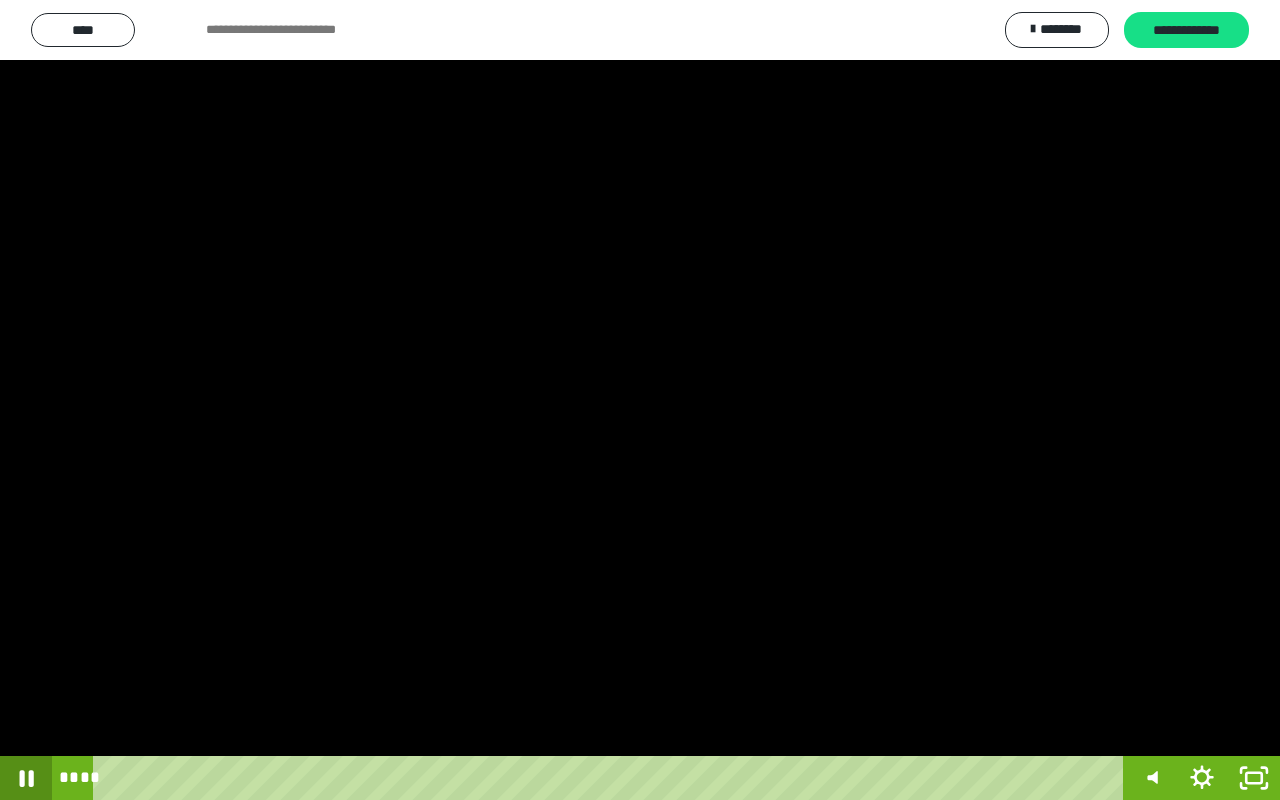 type 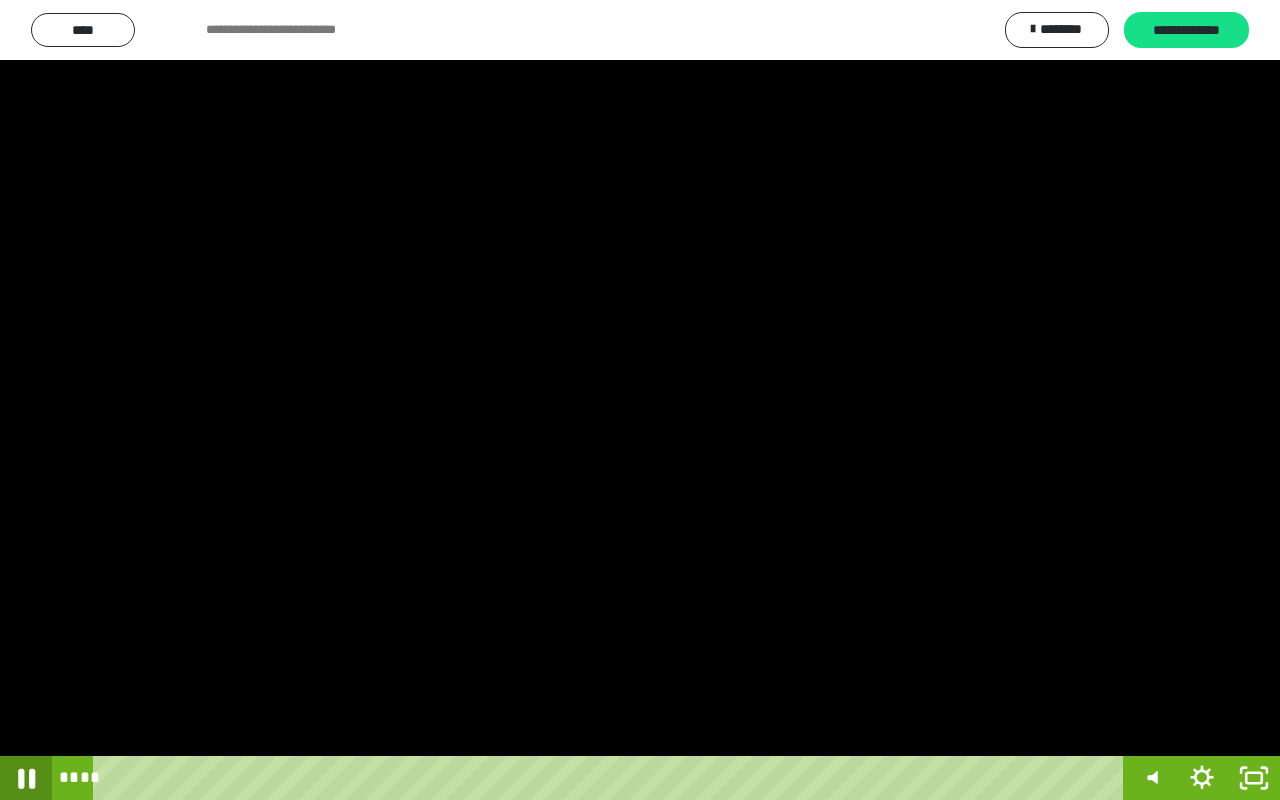 click 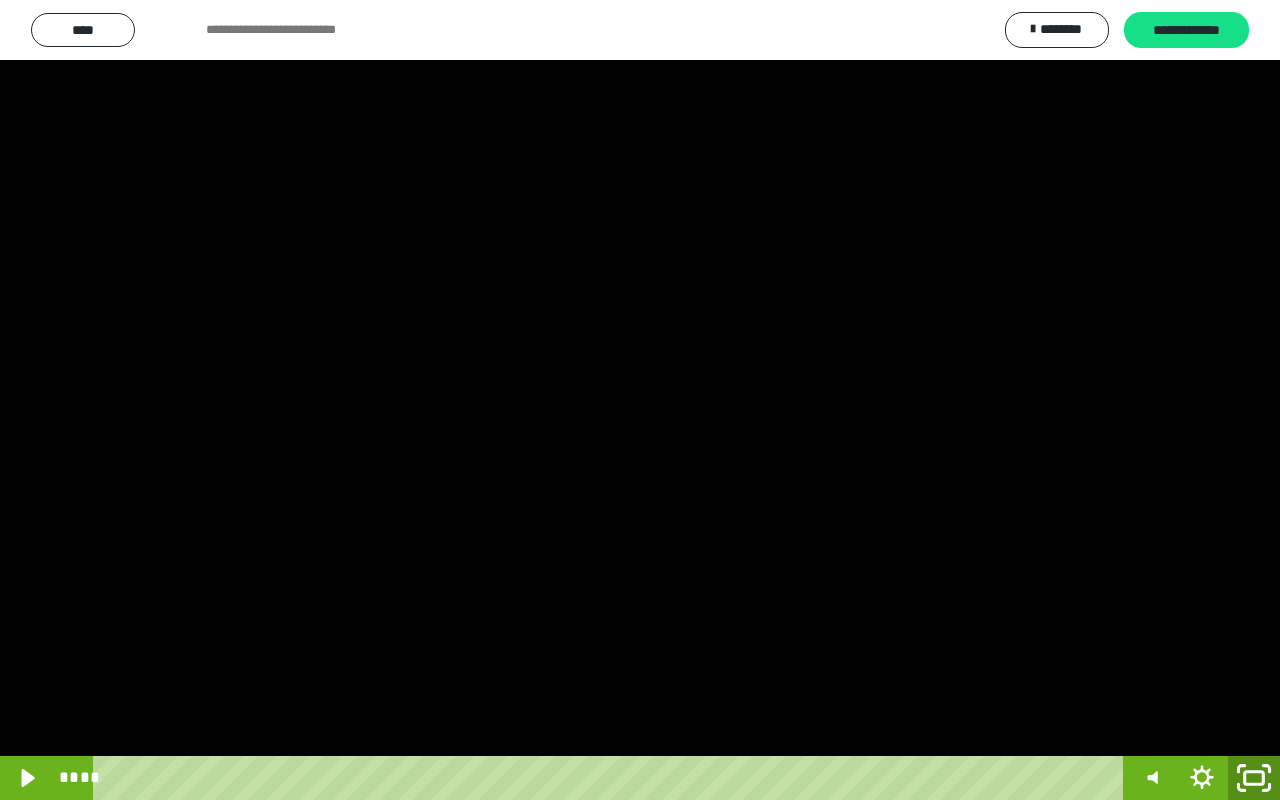 click 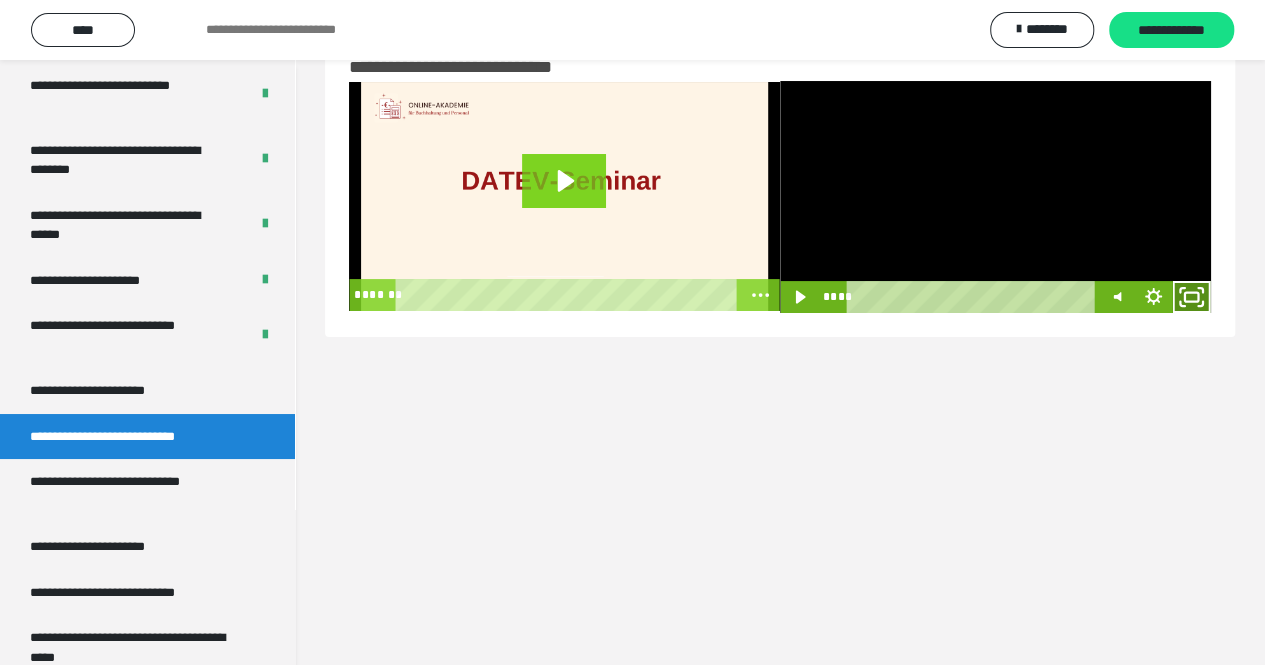 click 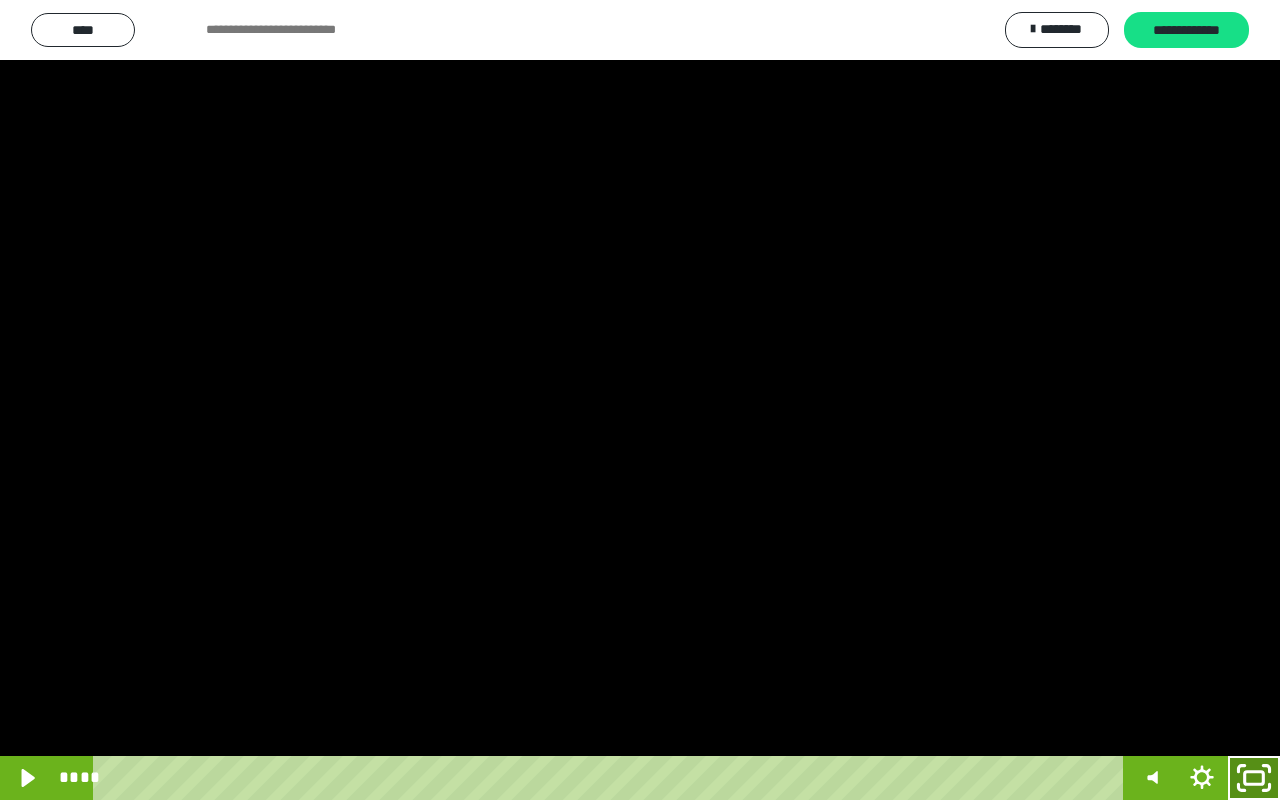 click 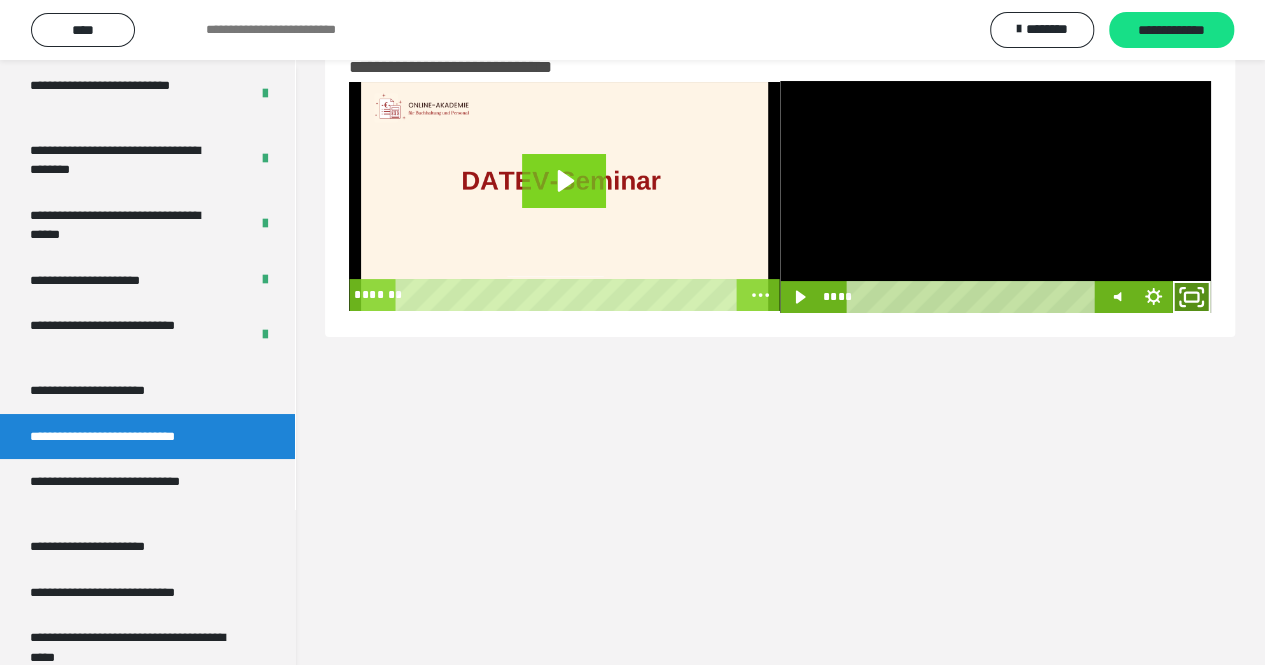 click 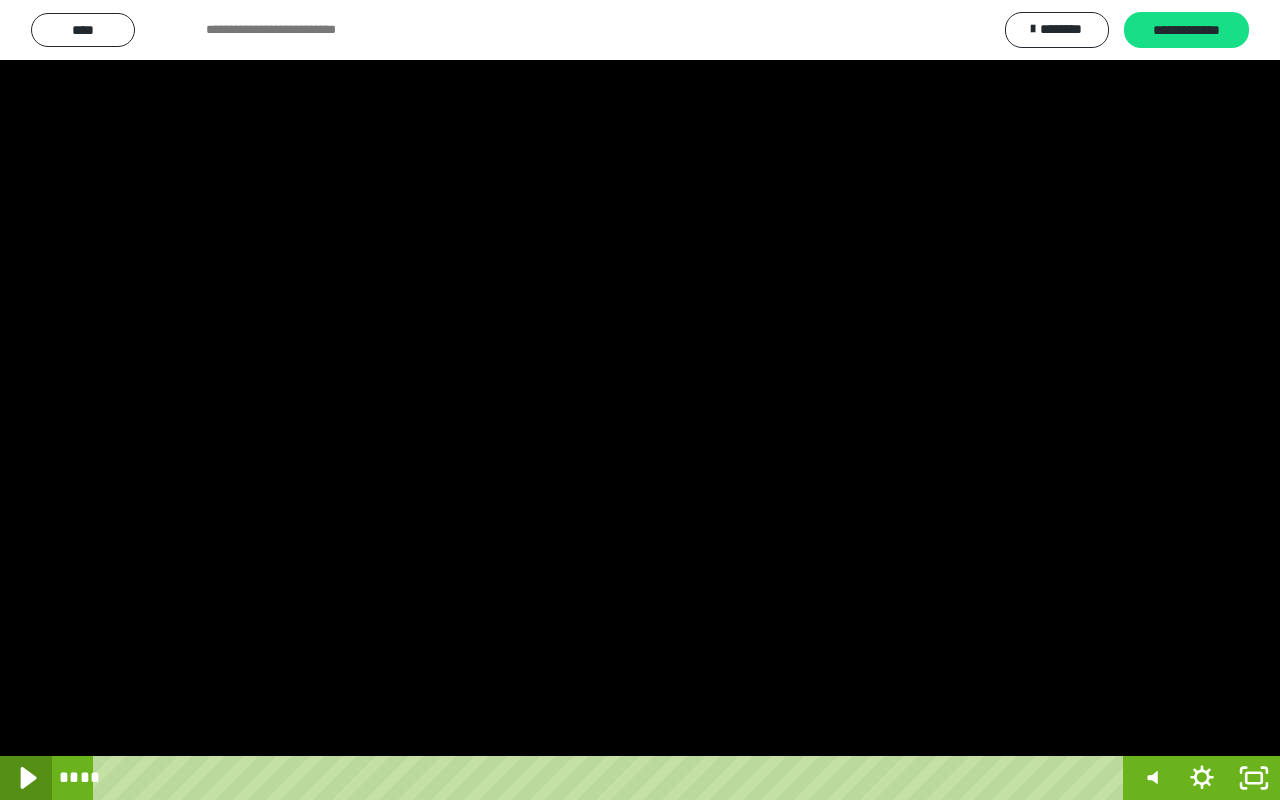 click 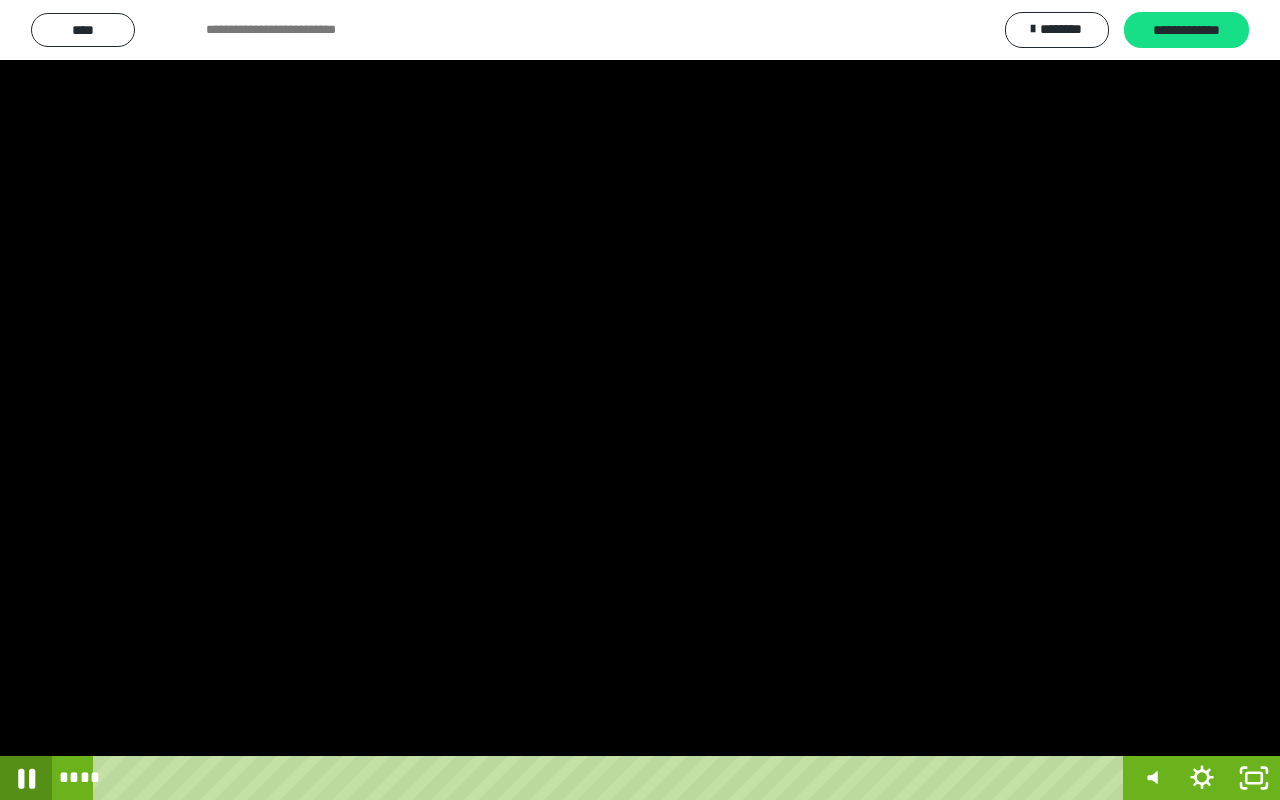 click 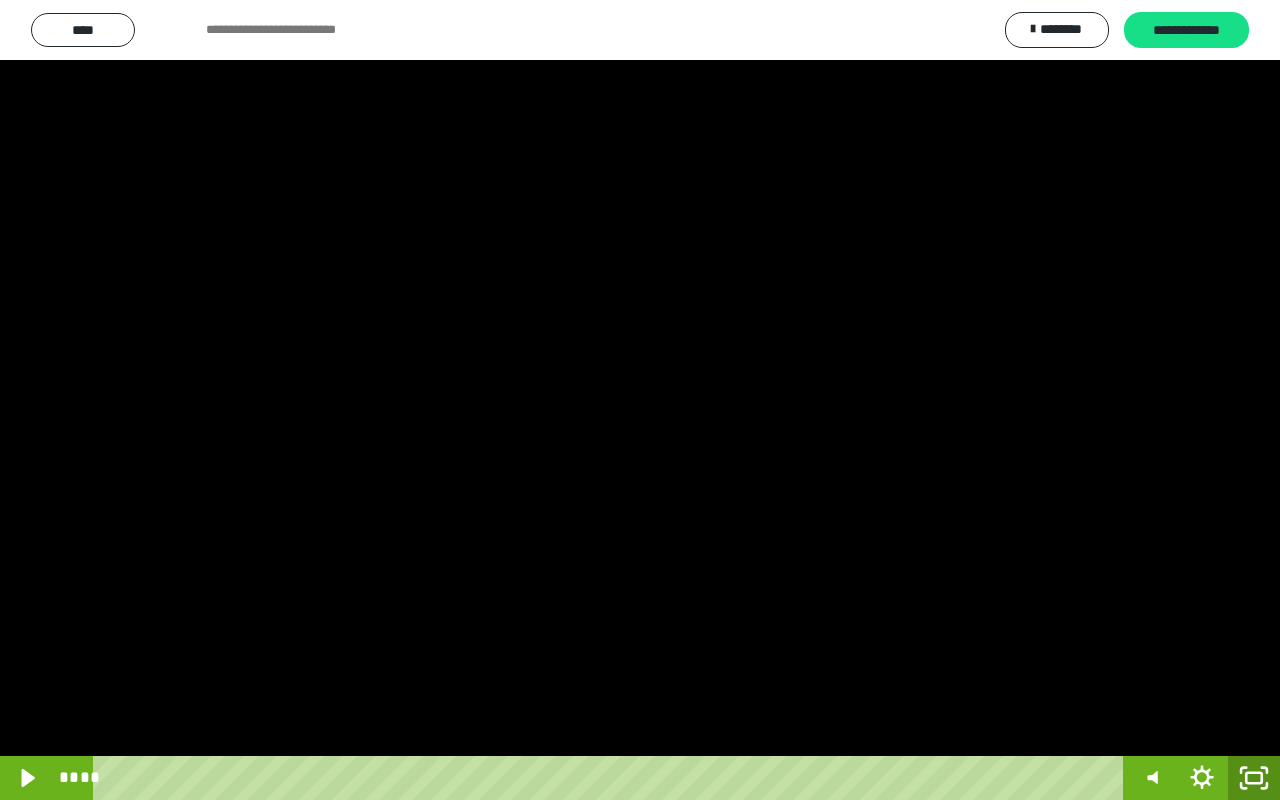 click 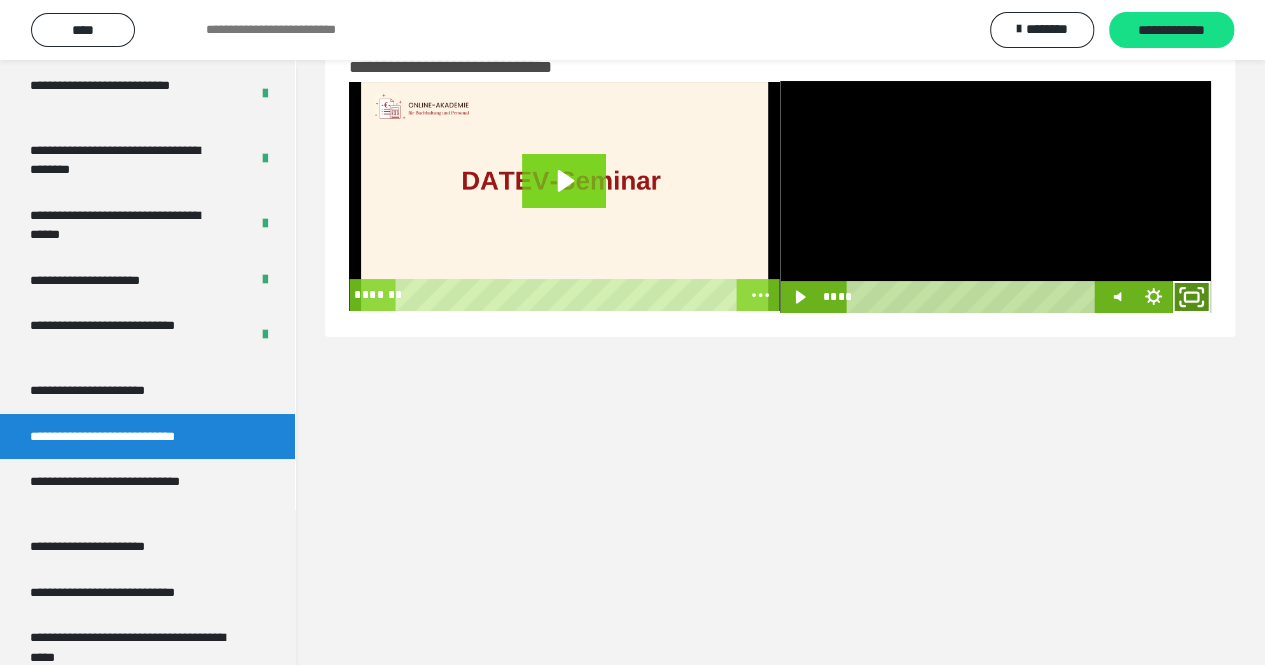 click 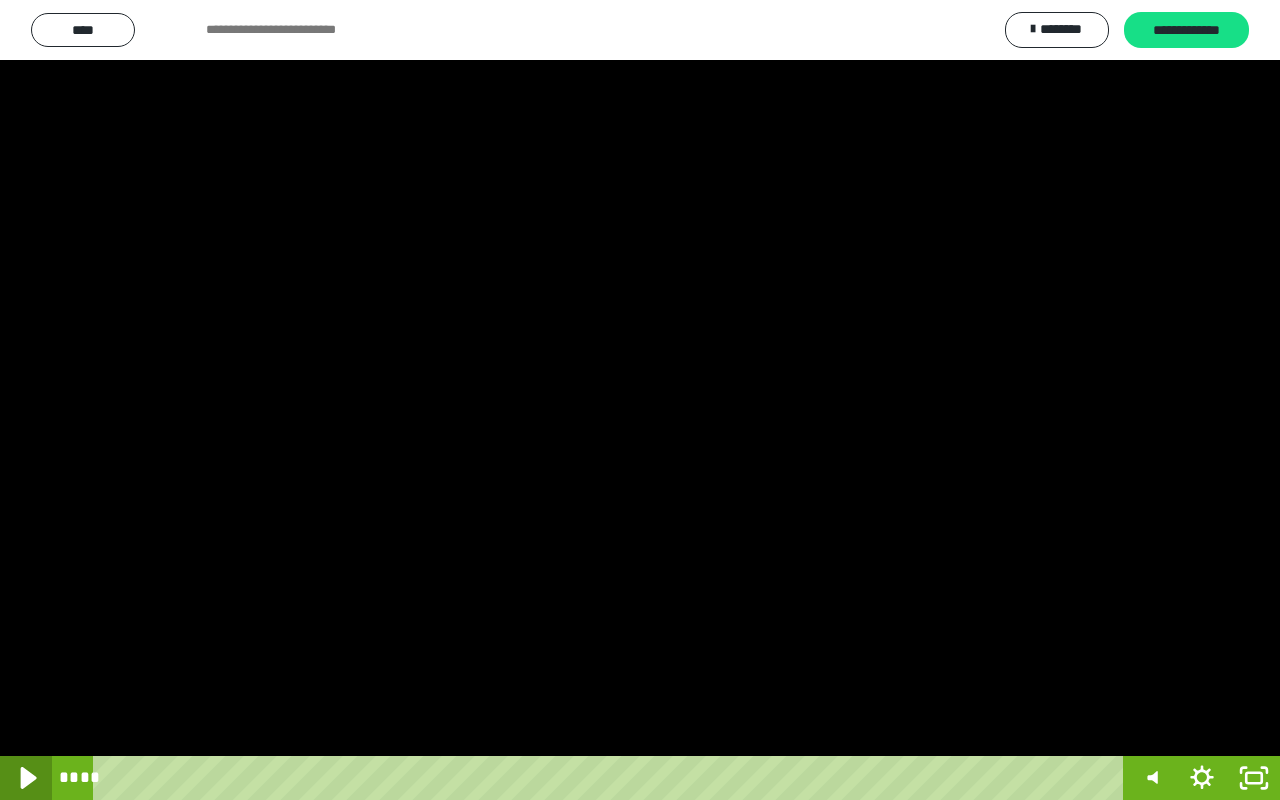 click 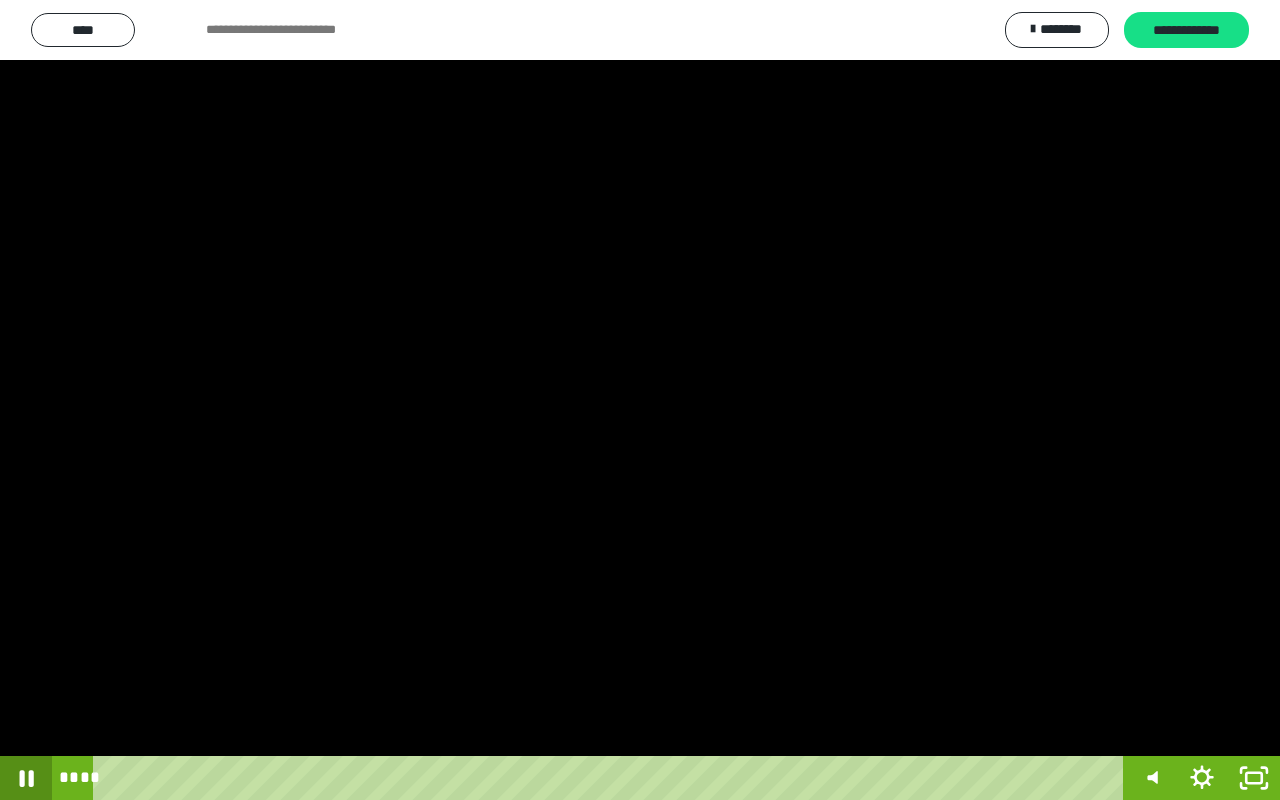 click 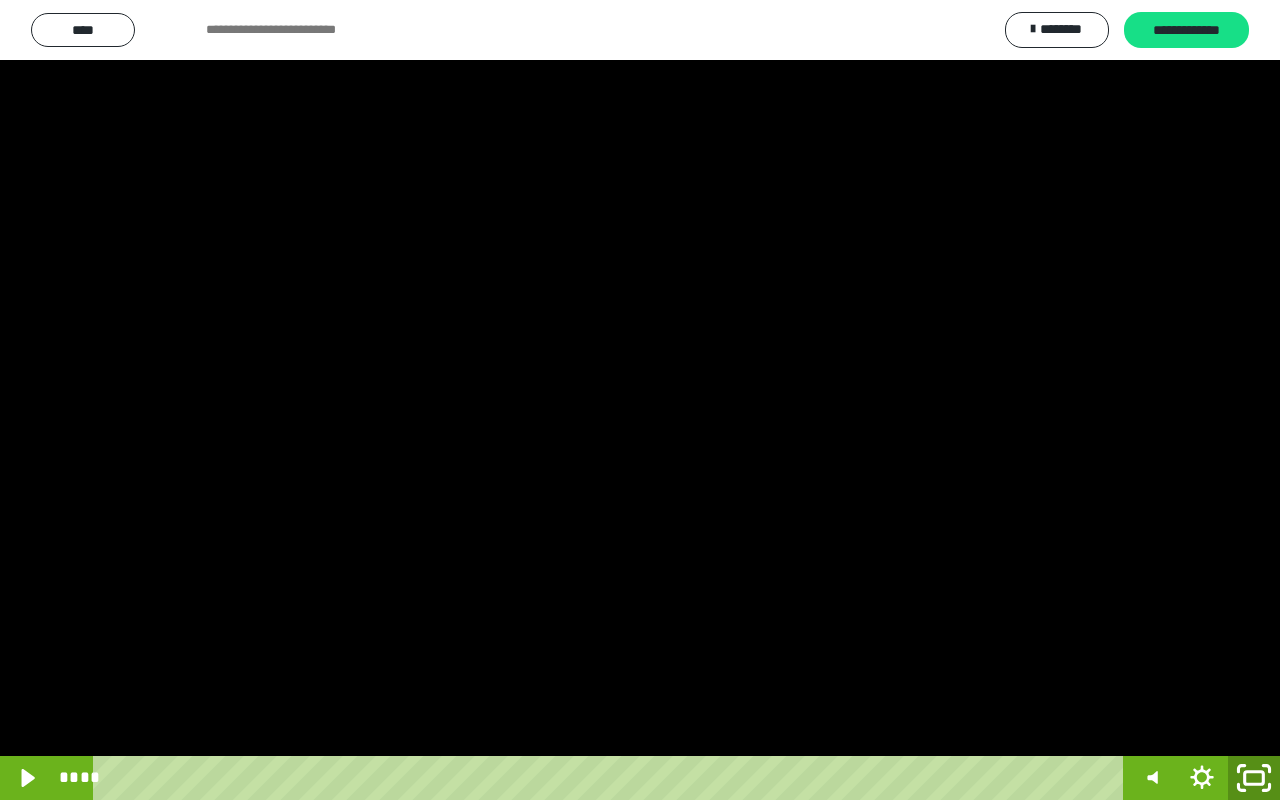 click 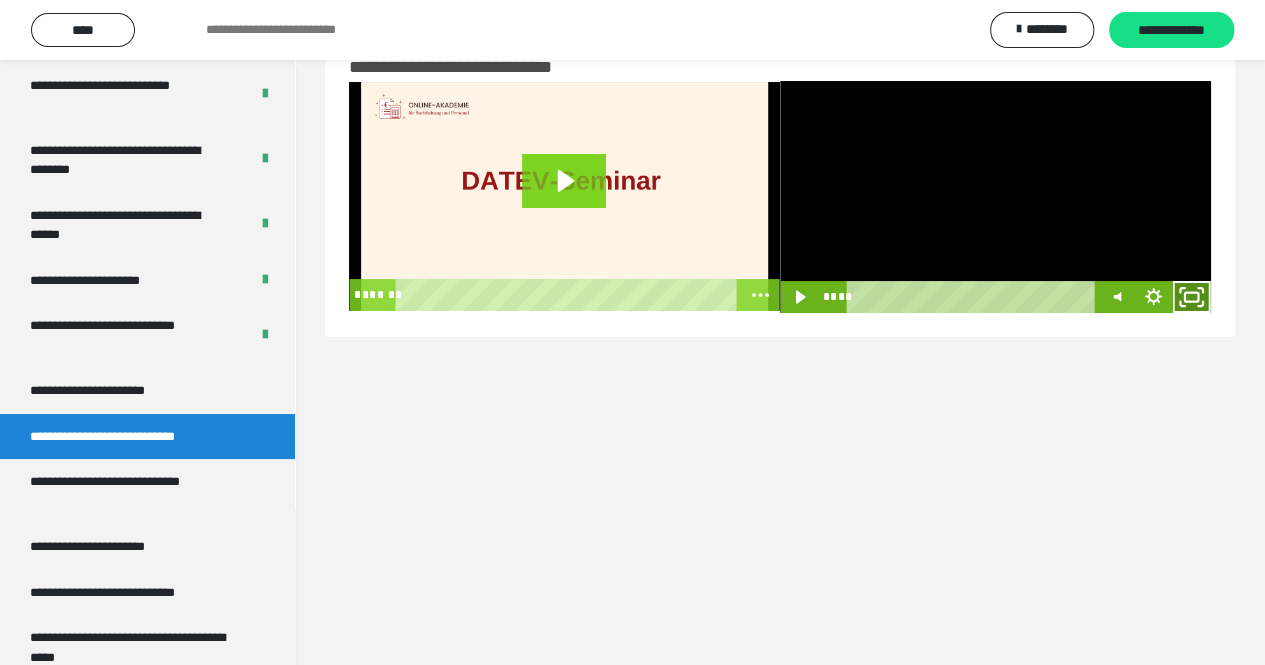 click 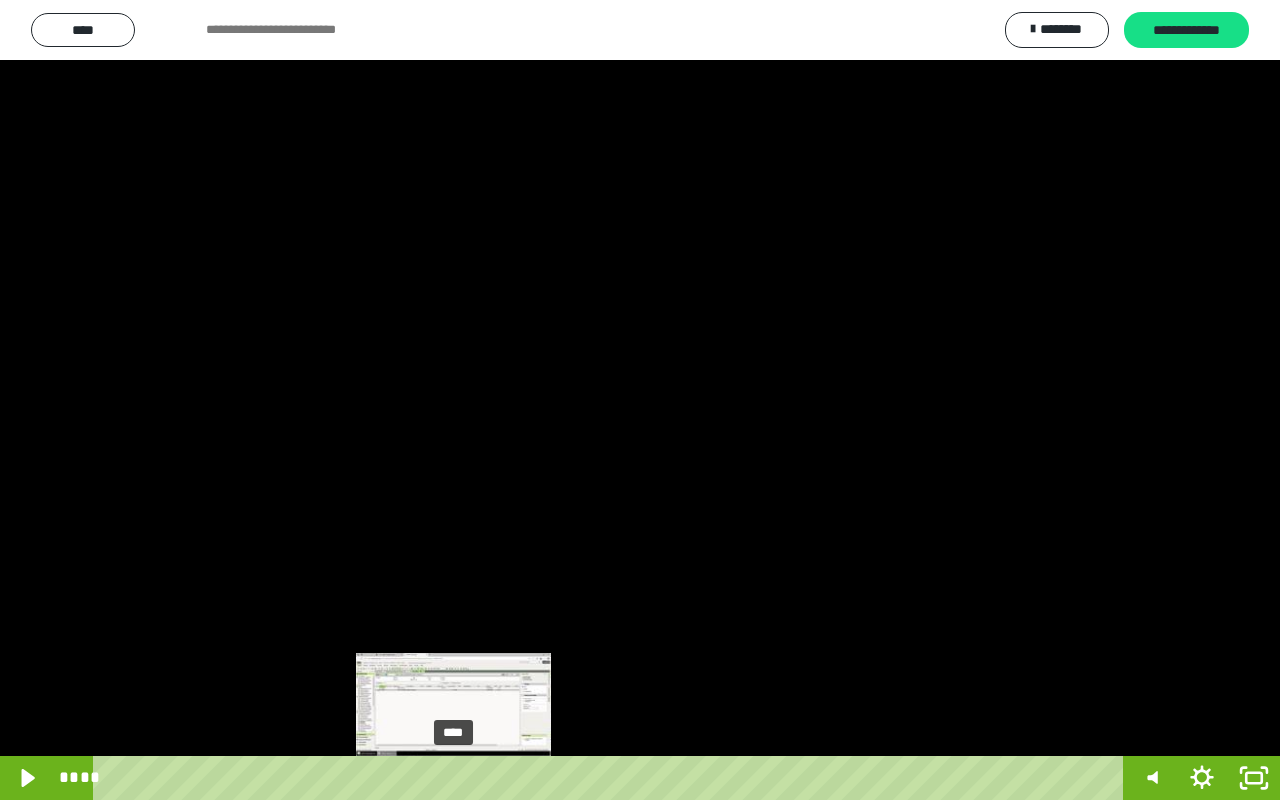 click on "****" at bounding box center (612, 778) 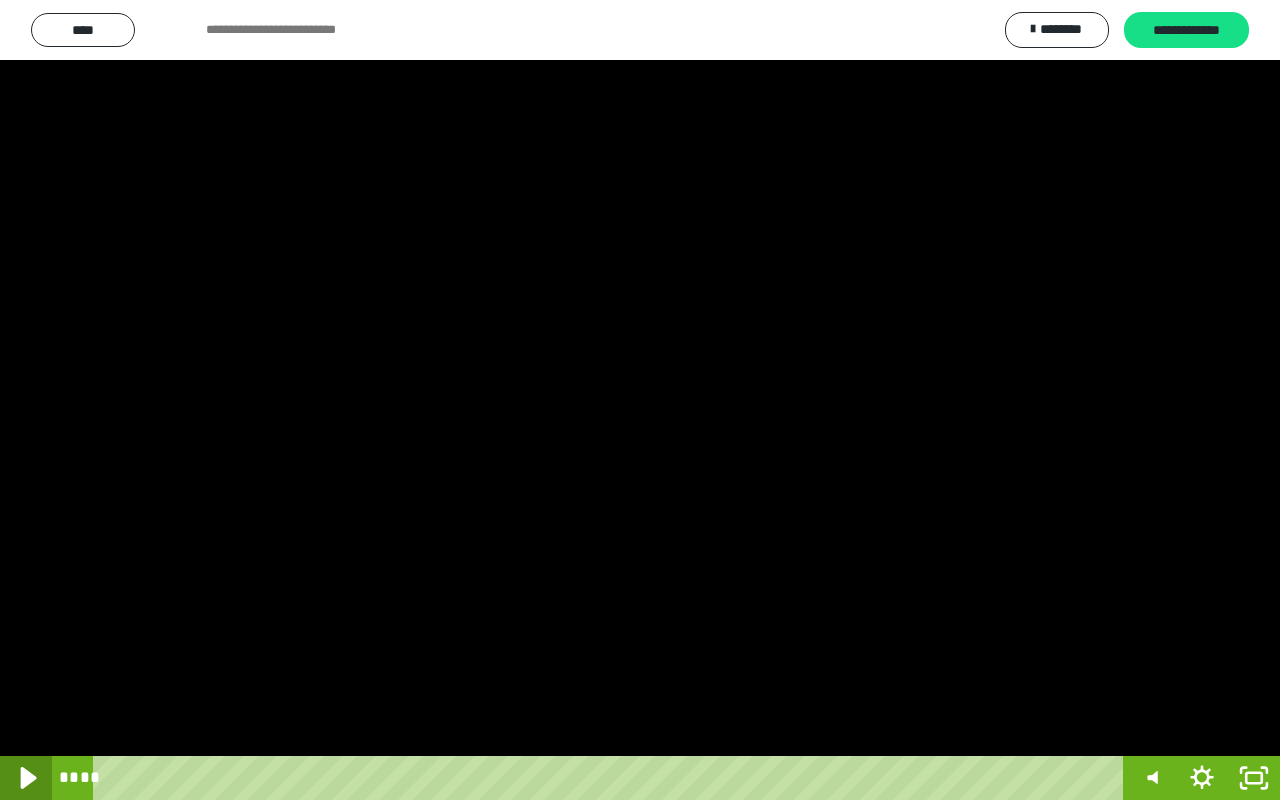 click 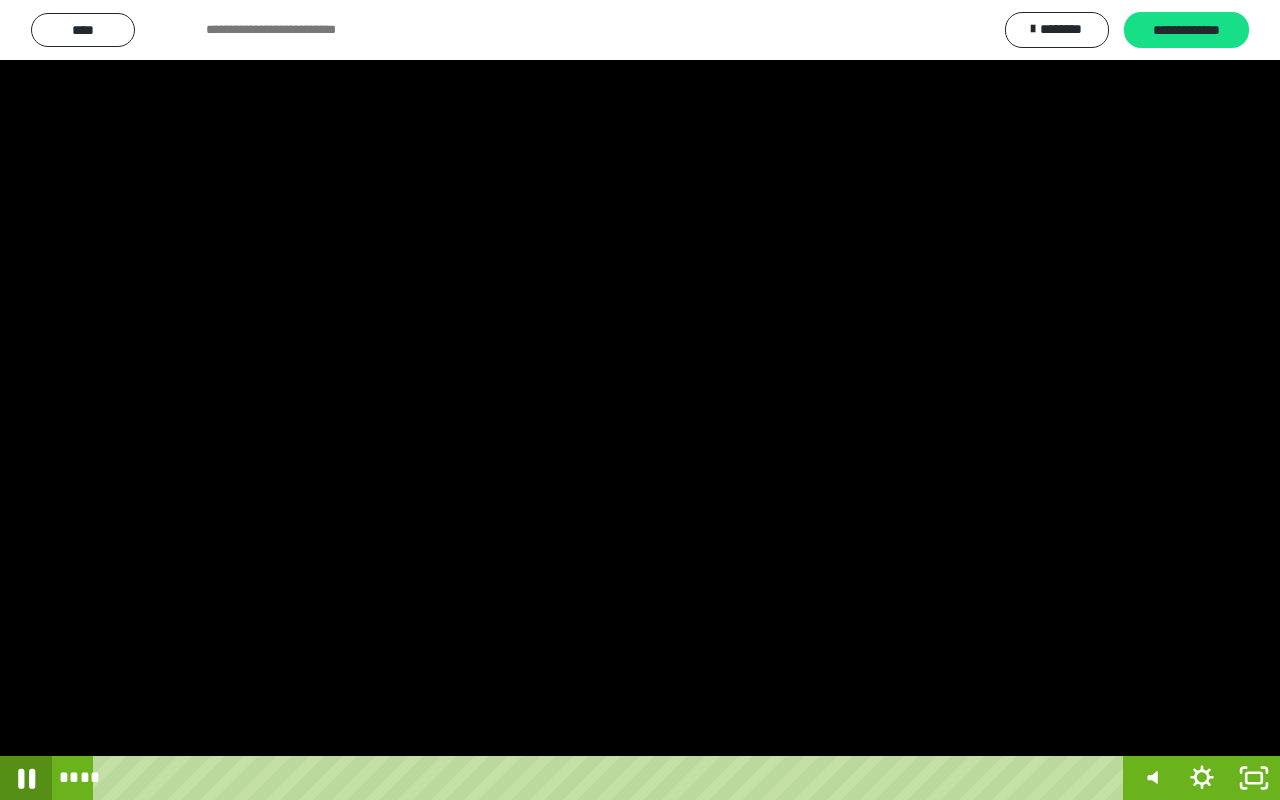 click 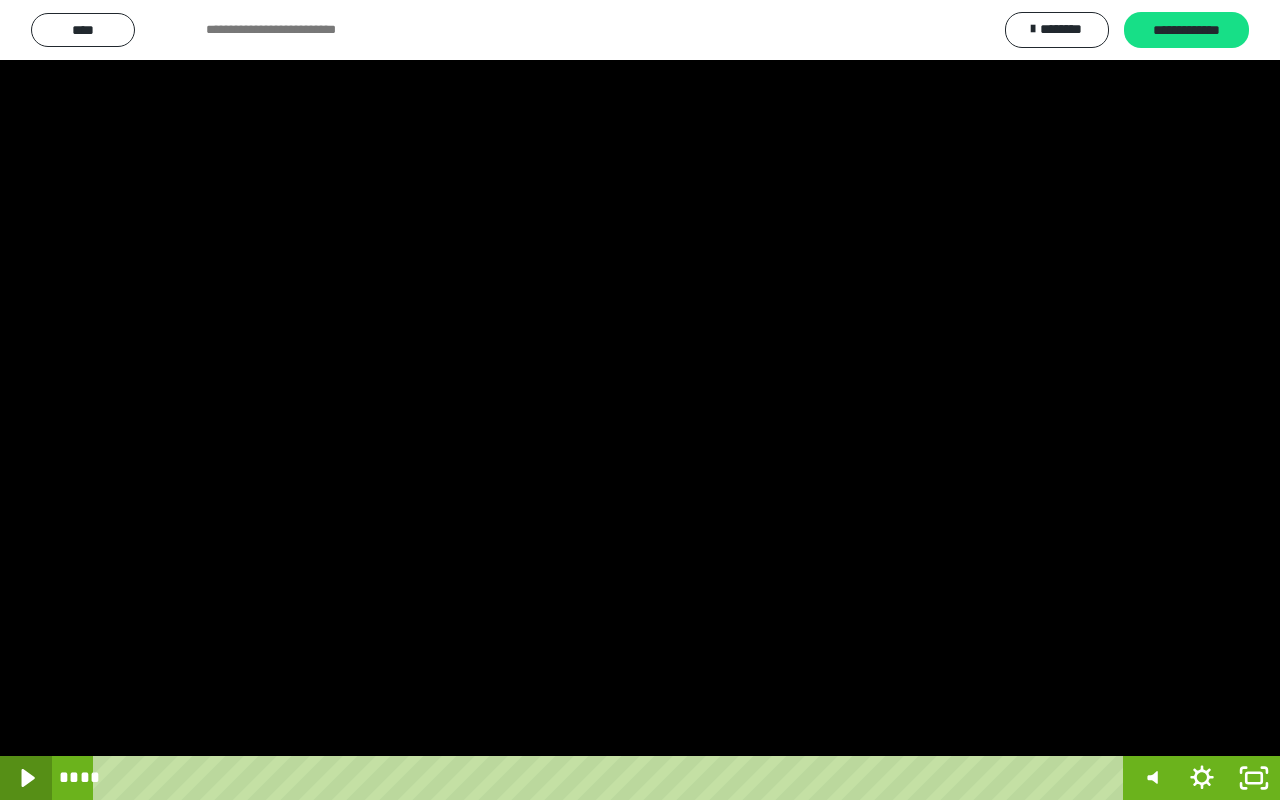 click 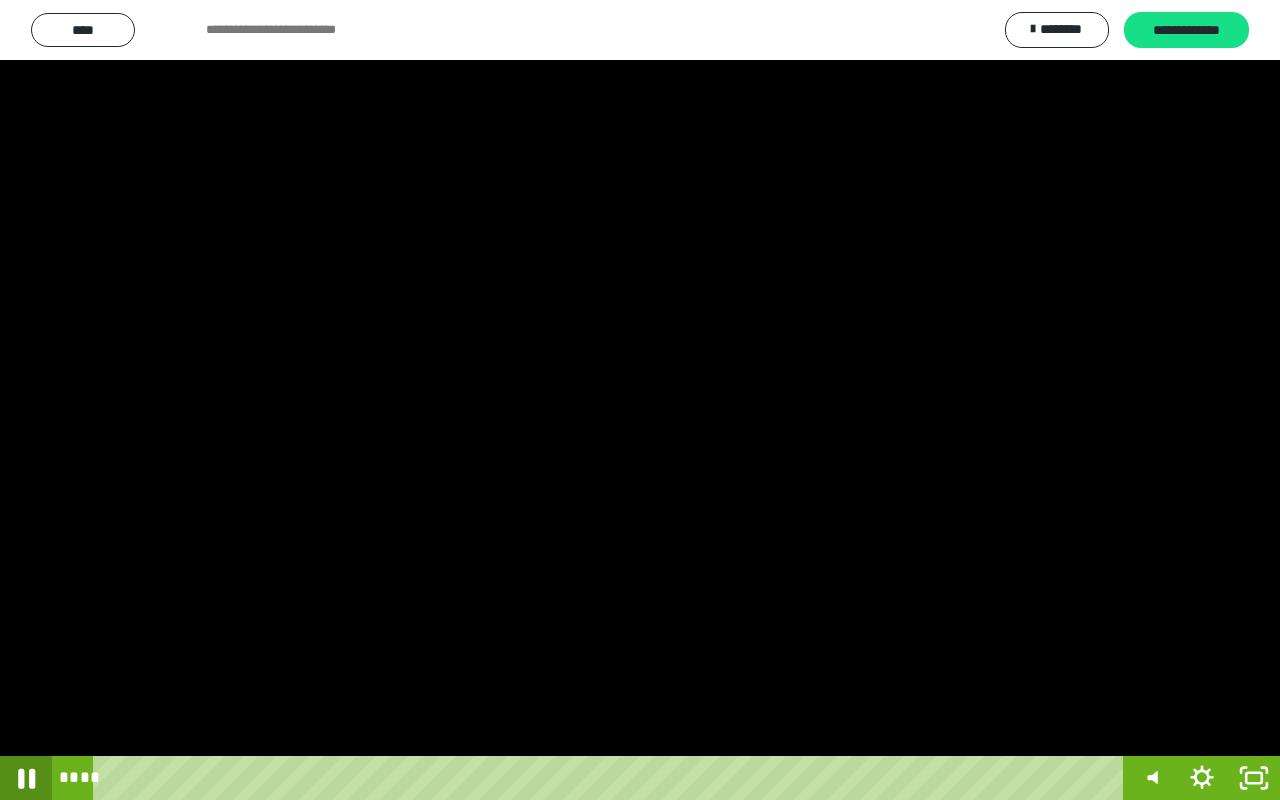 click 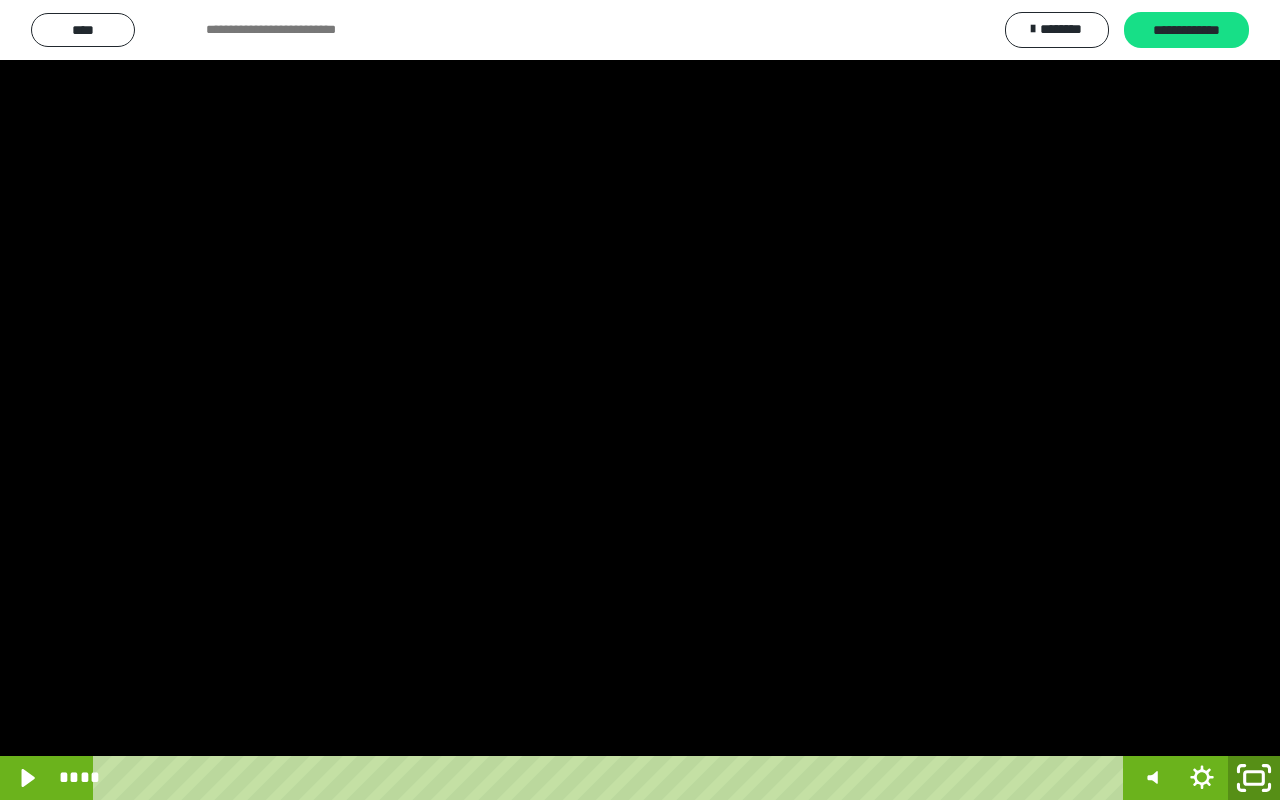 click 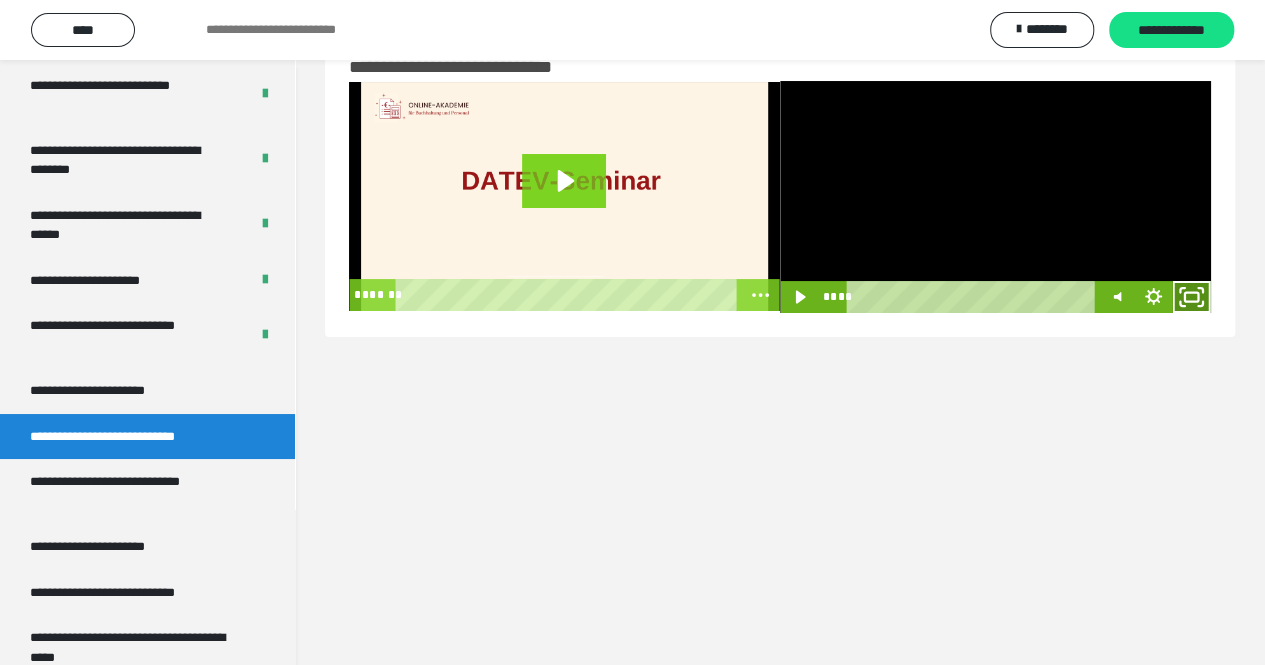 click 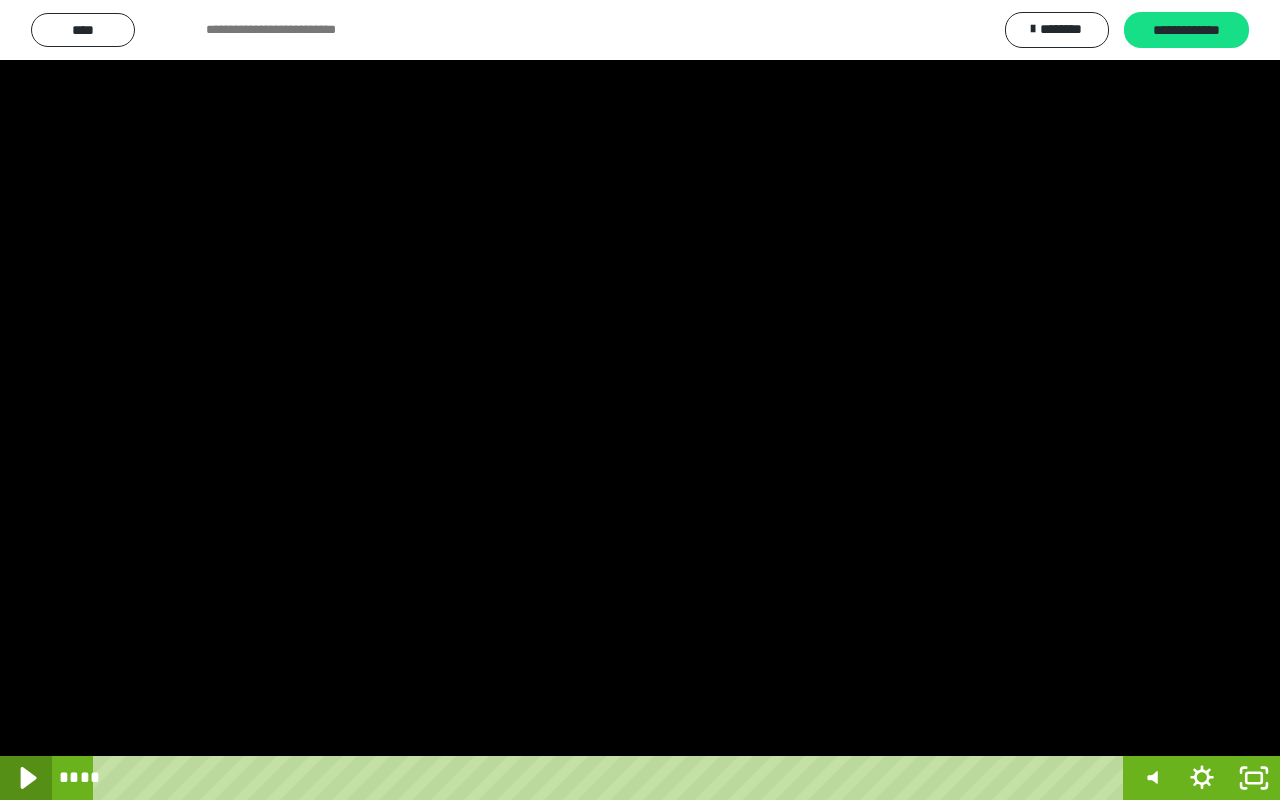 click 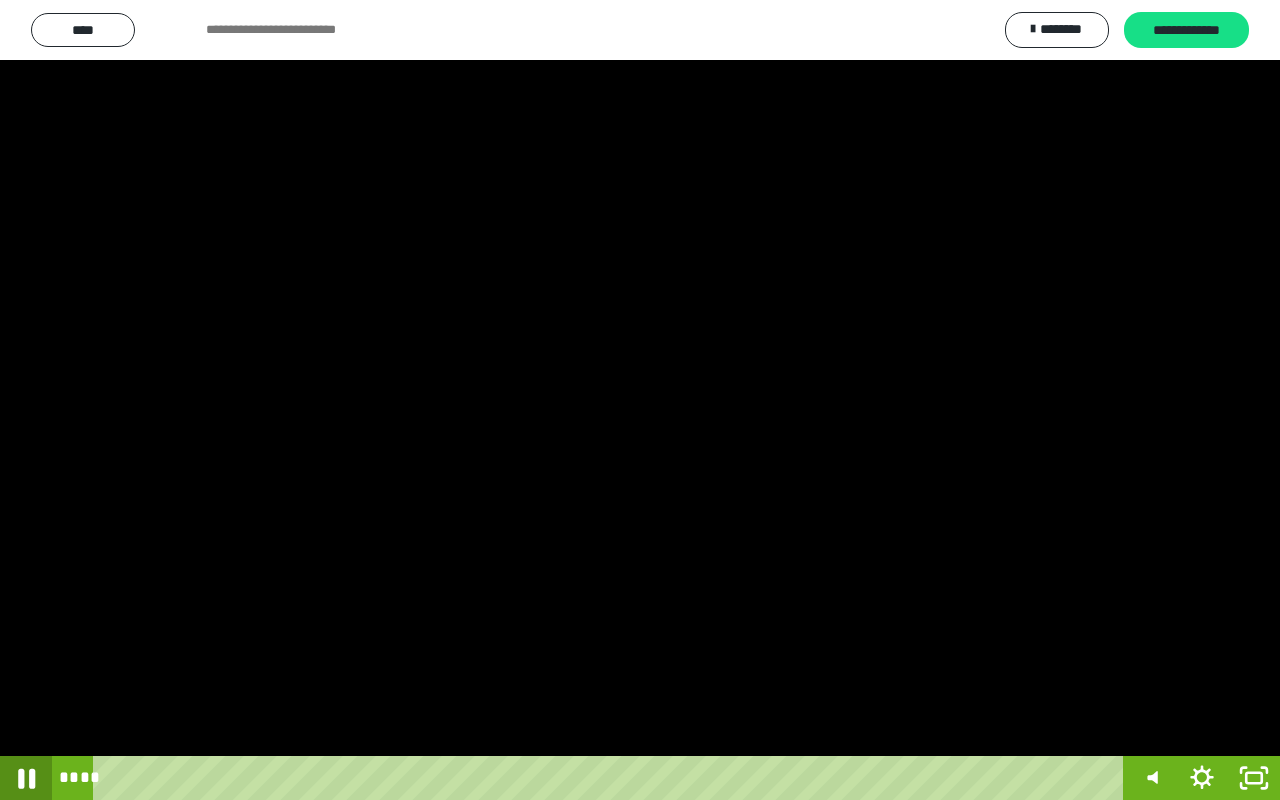 click 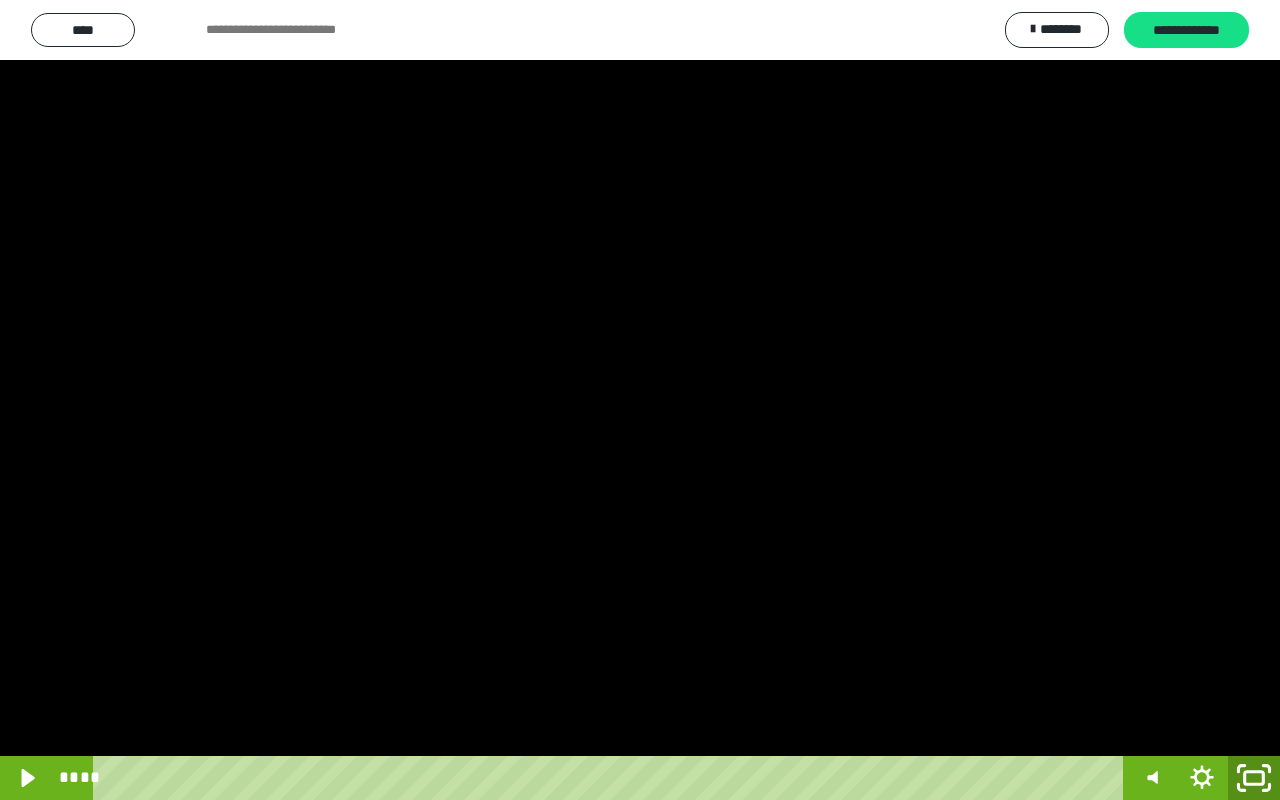 click 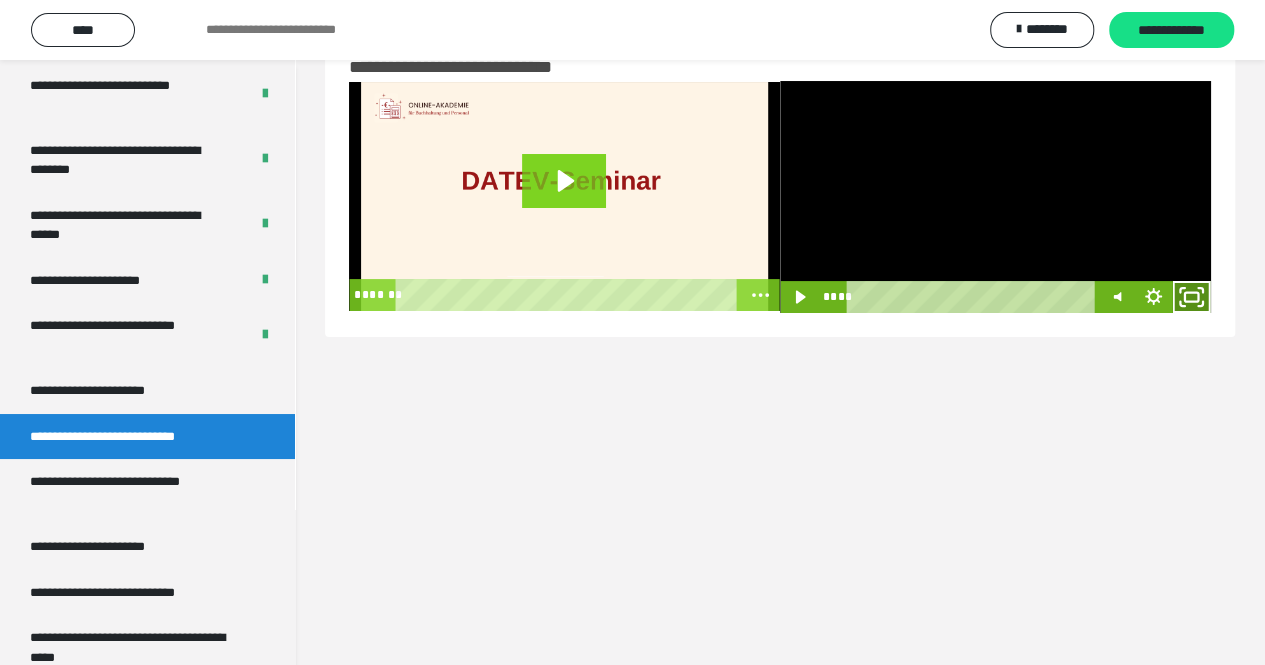 click 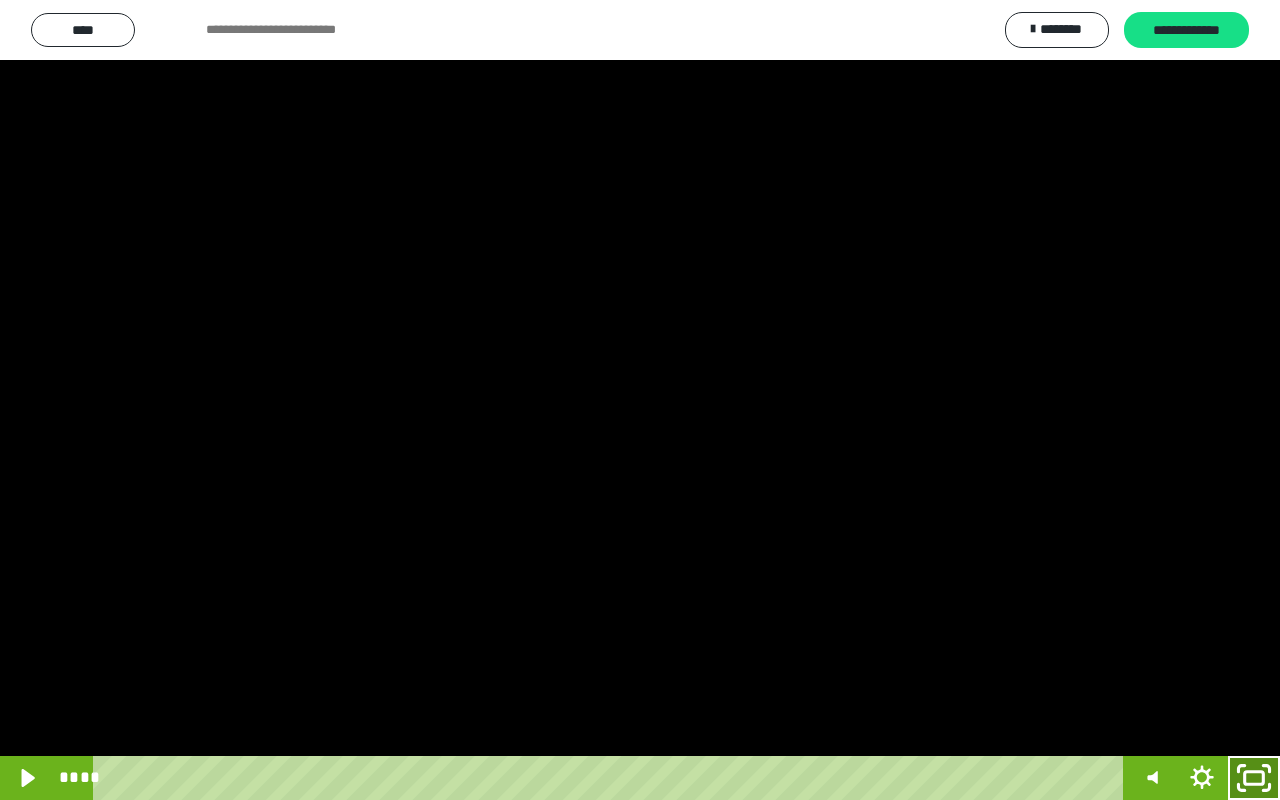 click 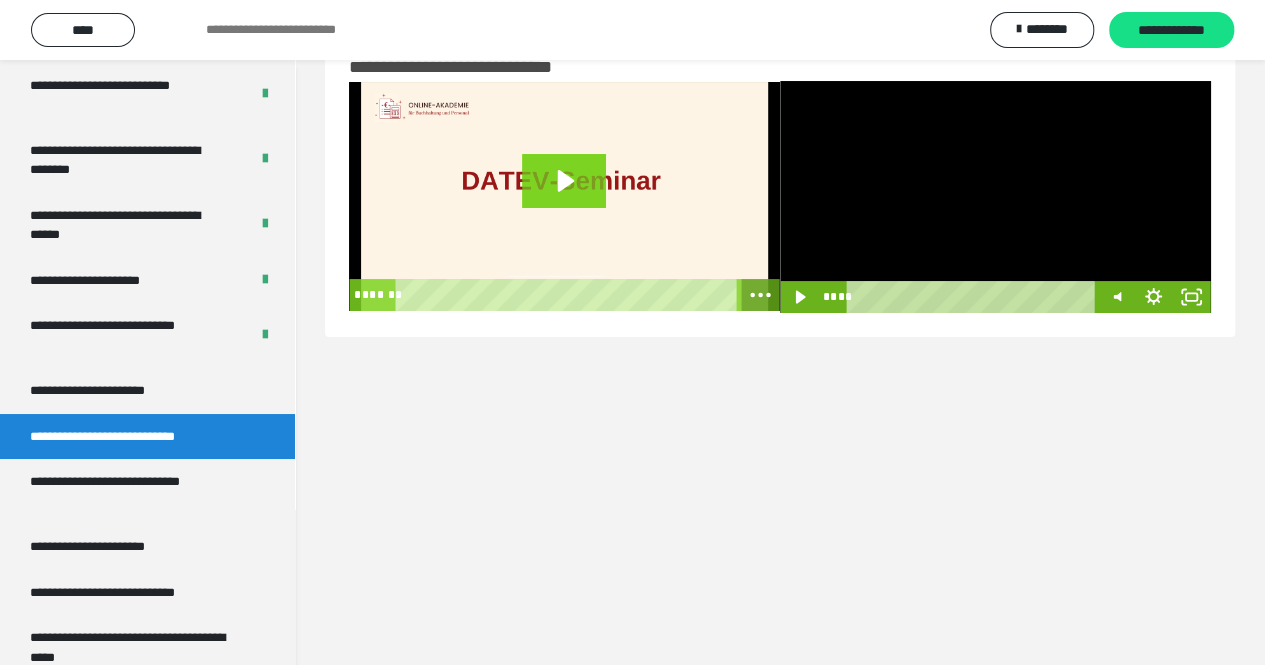 click 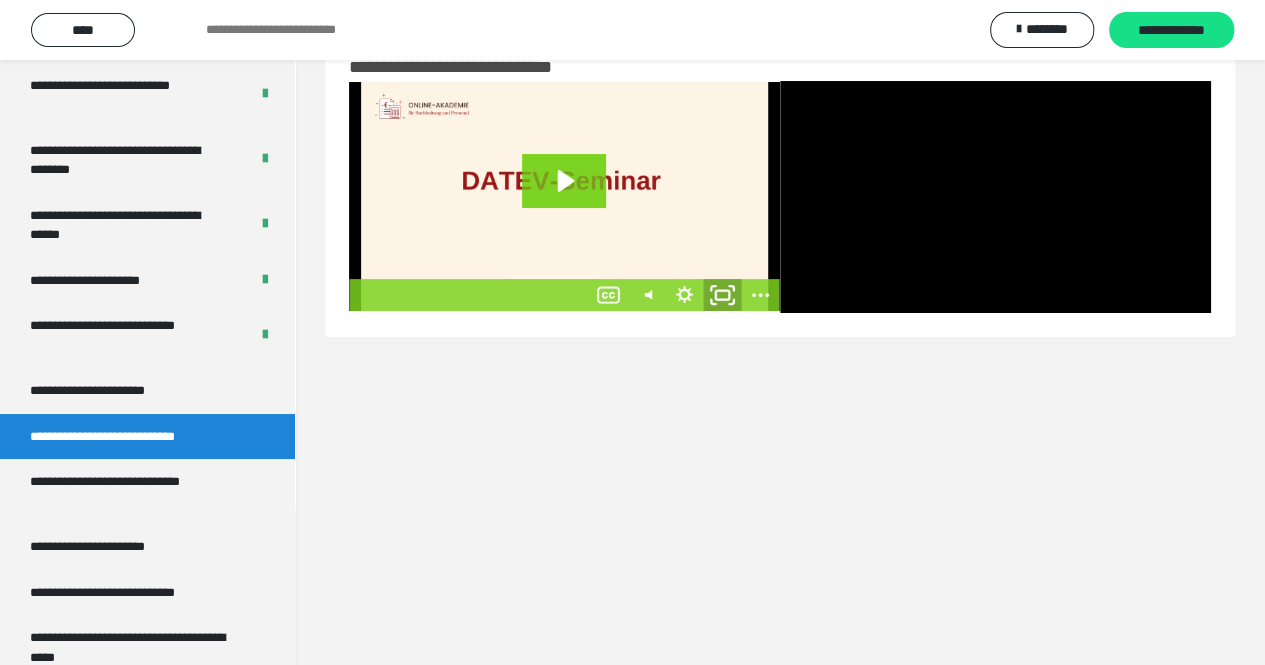 click 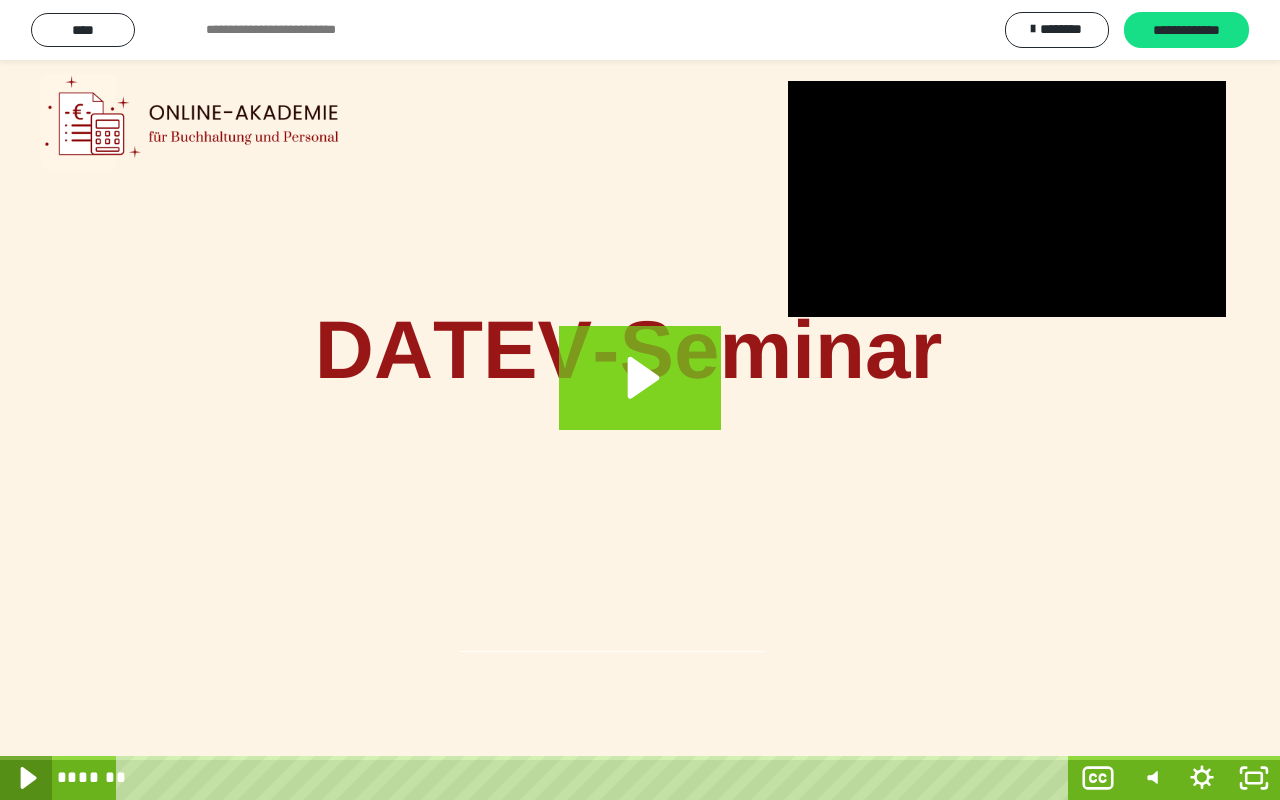 click 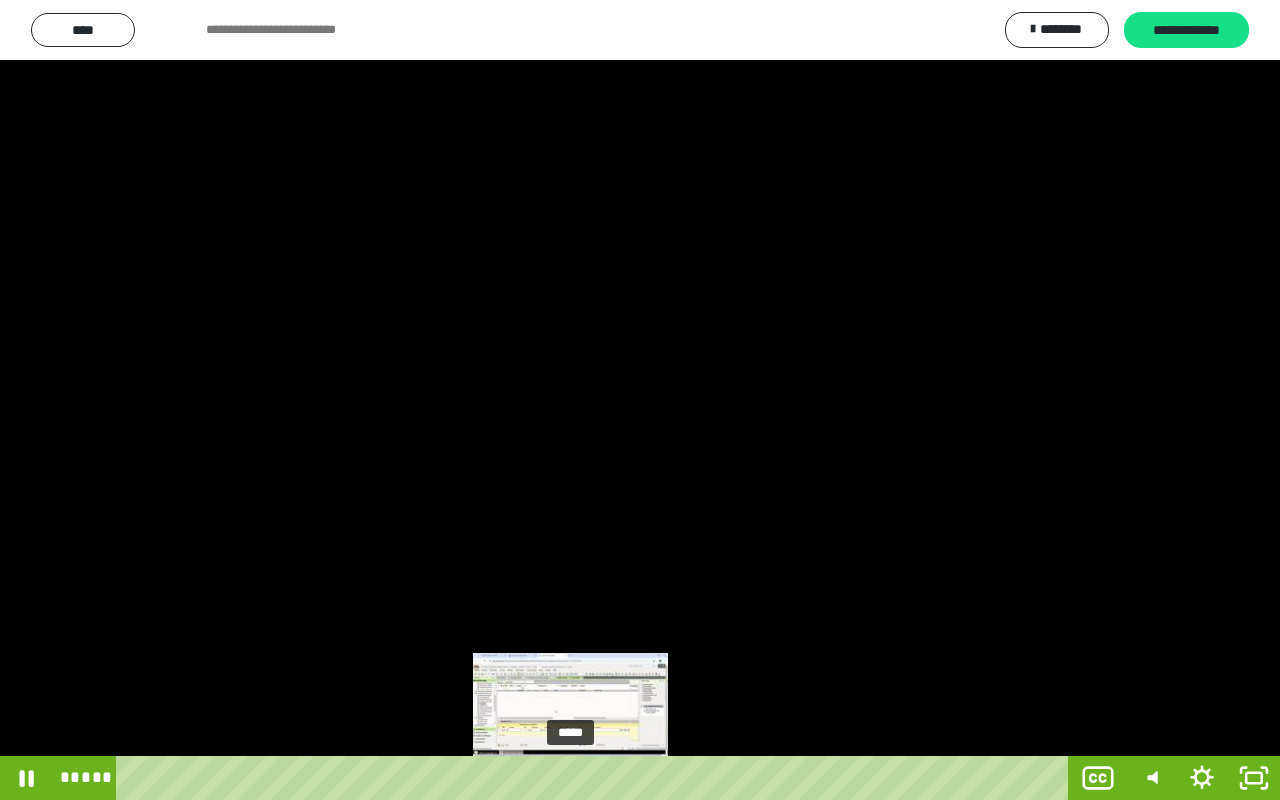 click on "*****" at bounding box center [596, 778] 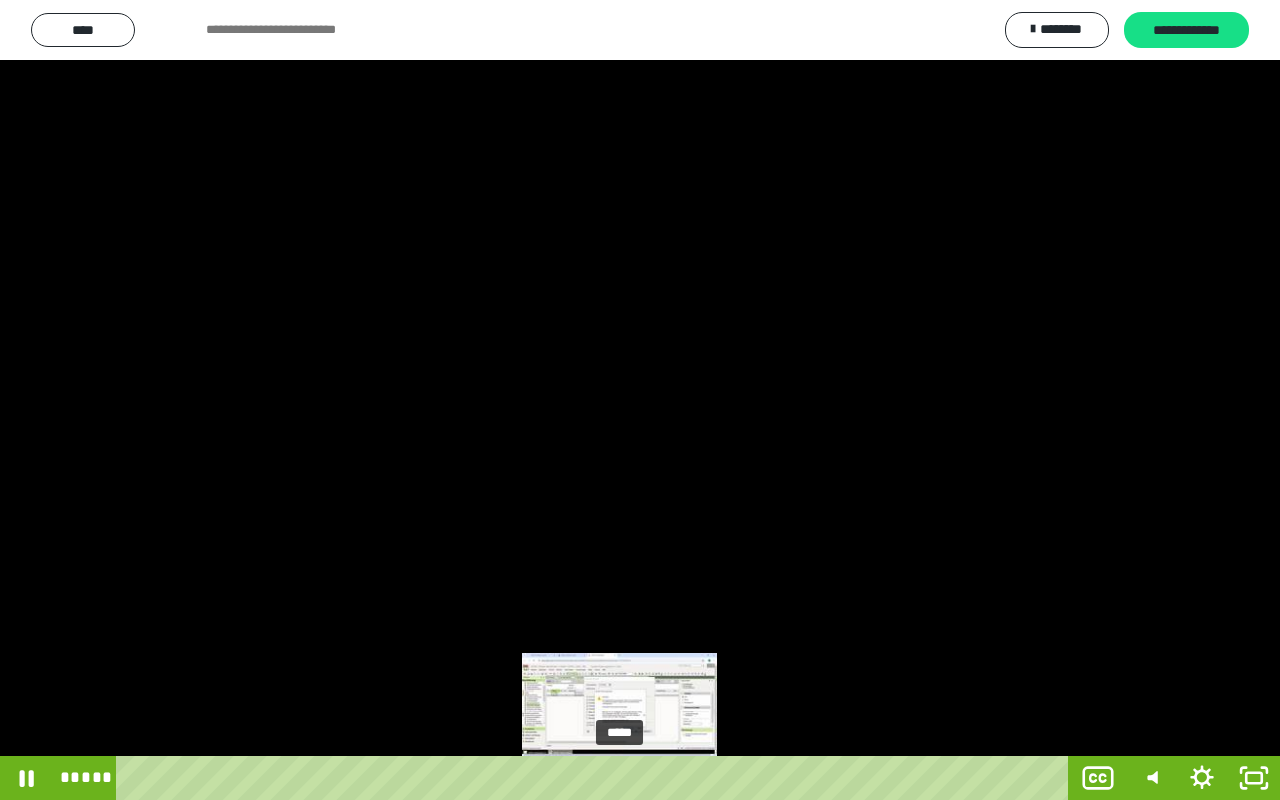 click on "*****" at bounding box center (596, 778) 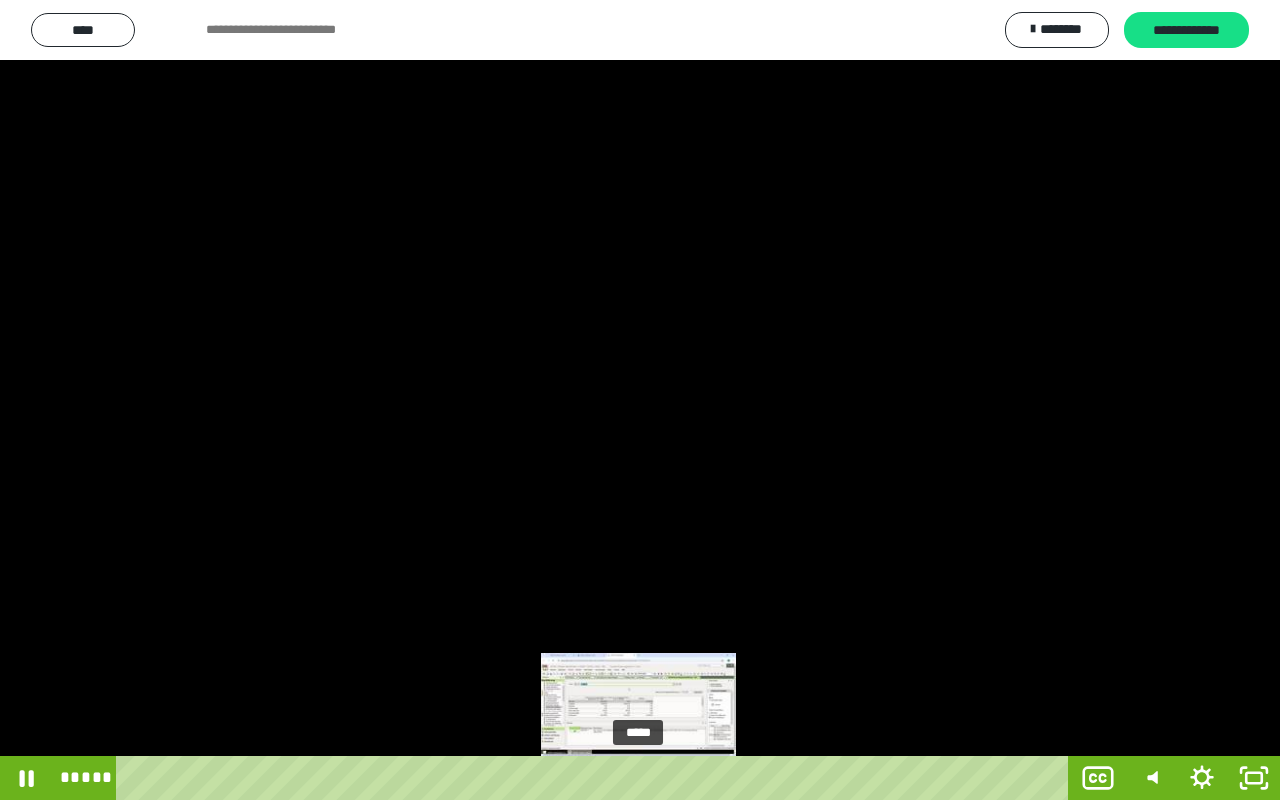click on "*****" at bounding box center (596, 778) 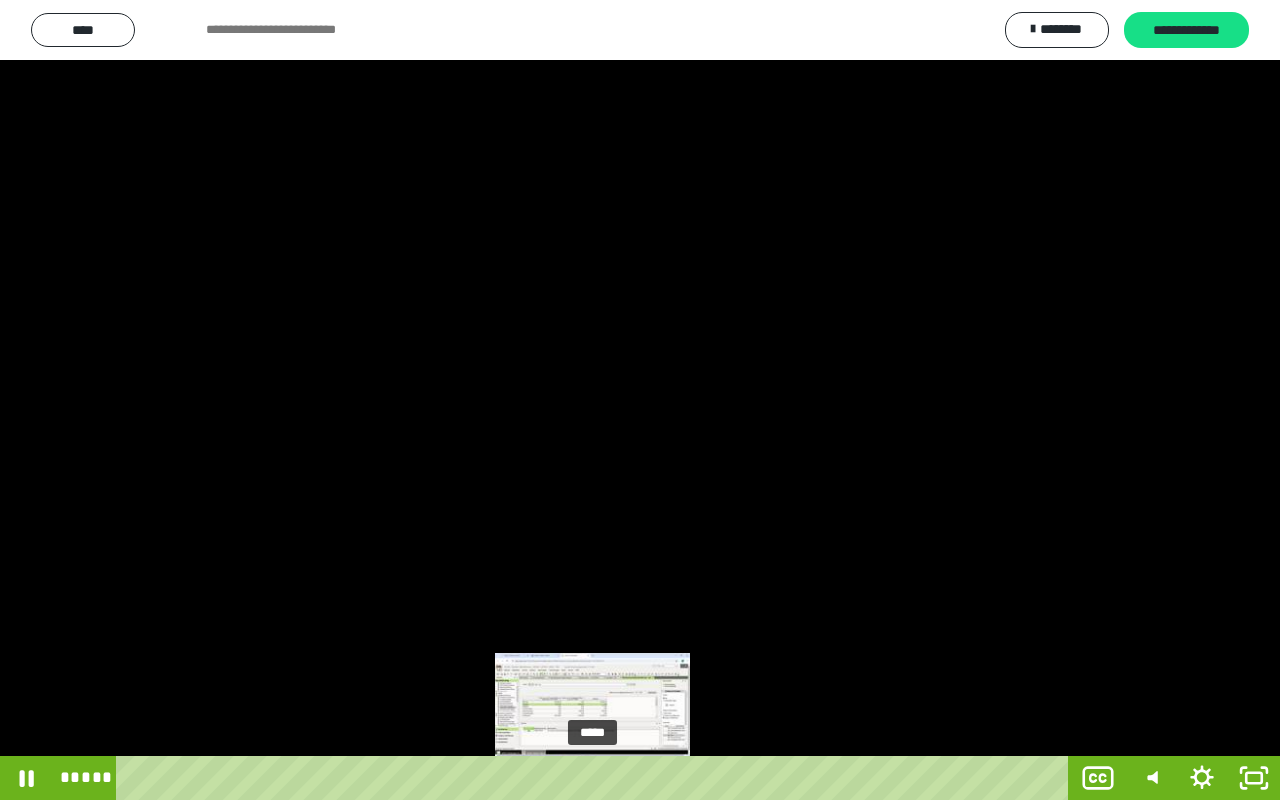 click on "*****" at bounding box center [596, 778] 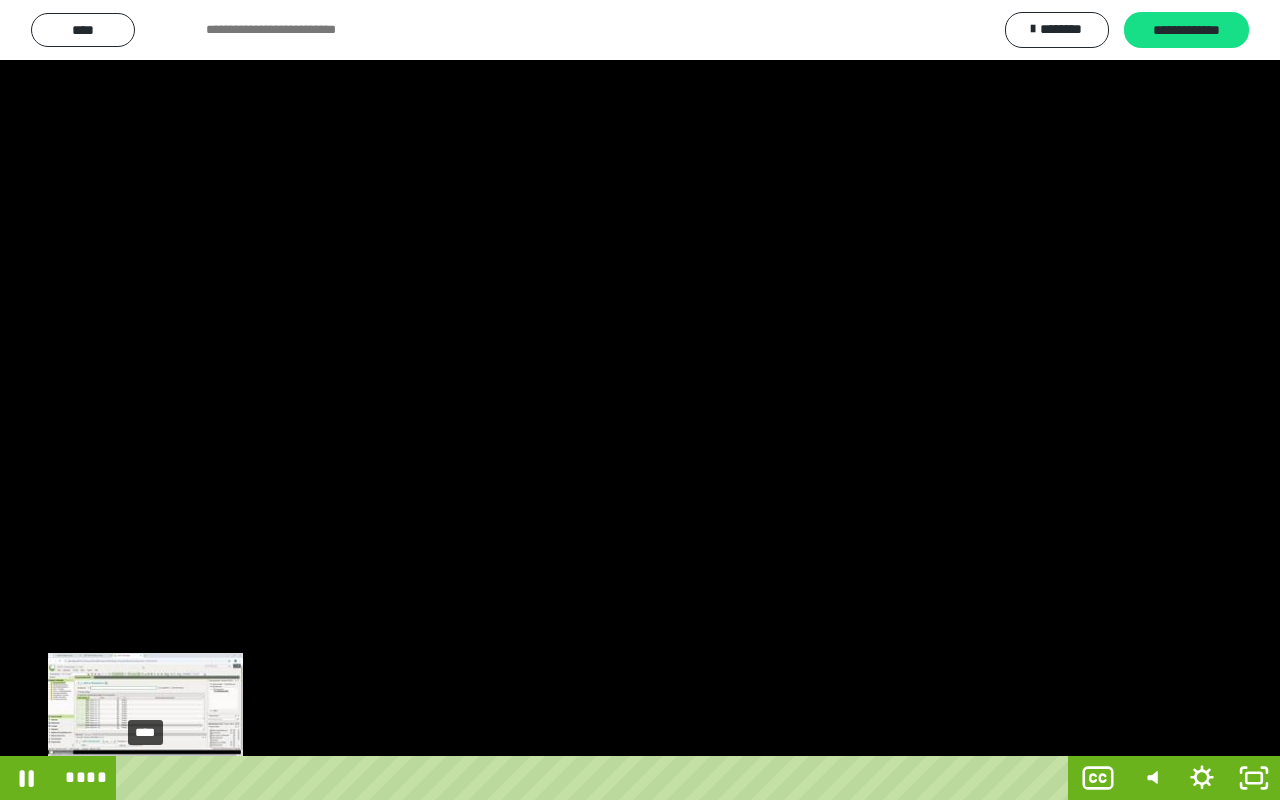 click on "****" at bounding box center [596, 778] 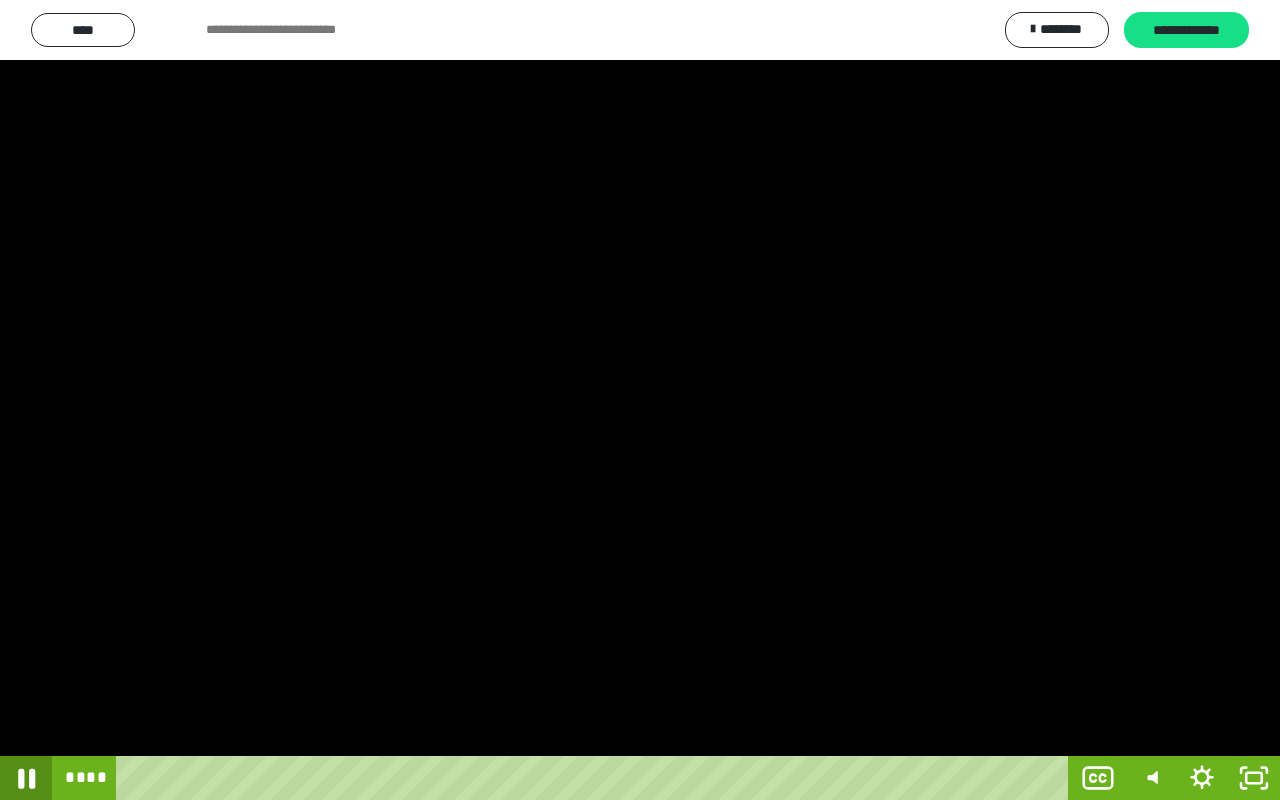 click 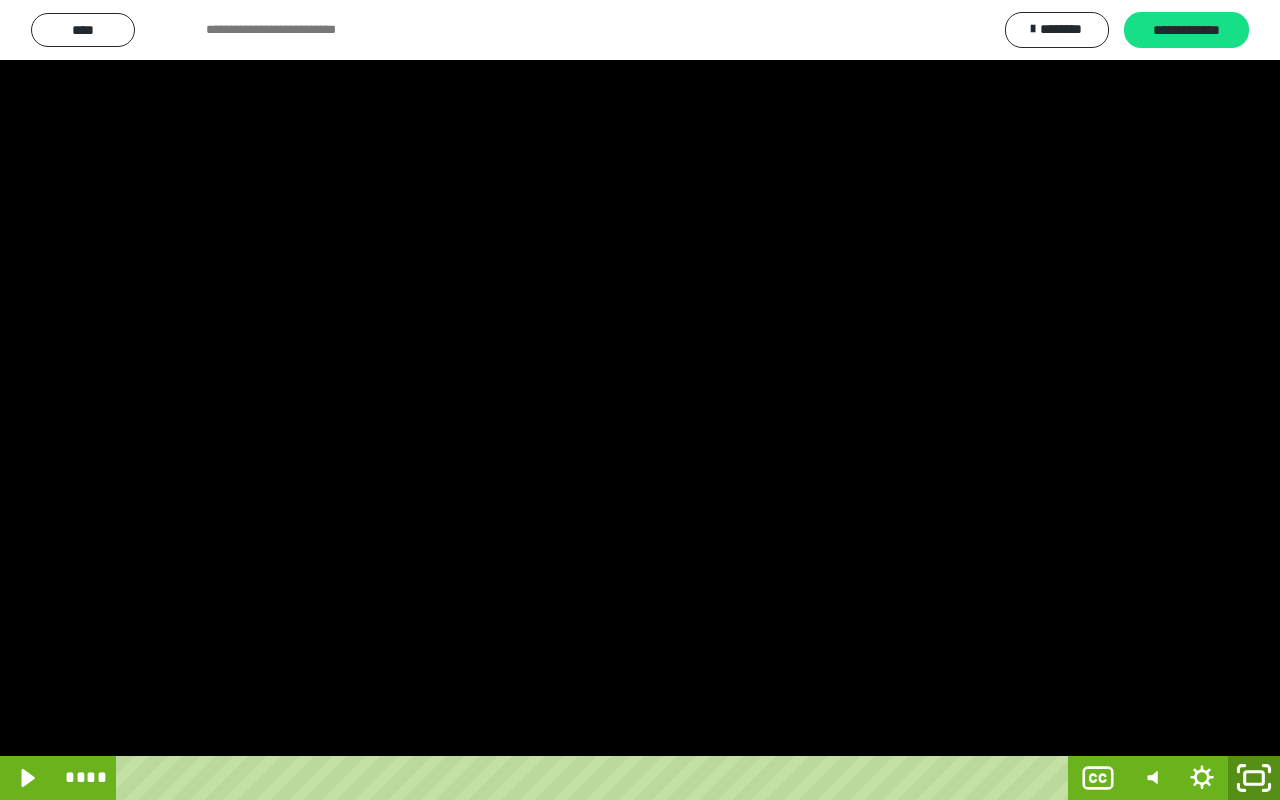 click 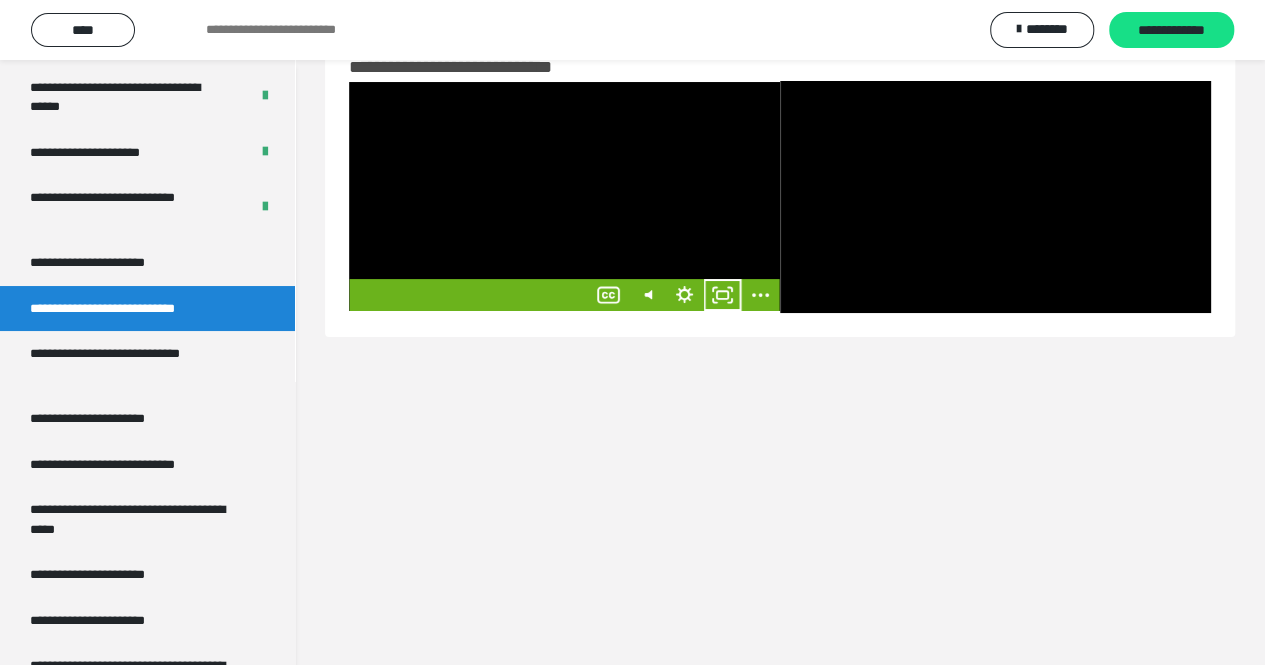 scroll, scrollTop: 3734, scrollLeft: 0, axis: vertical 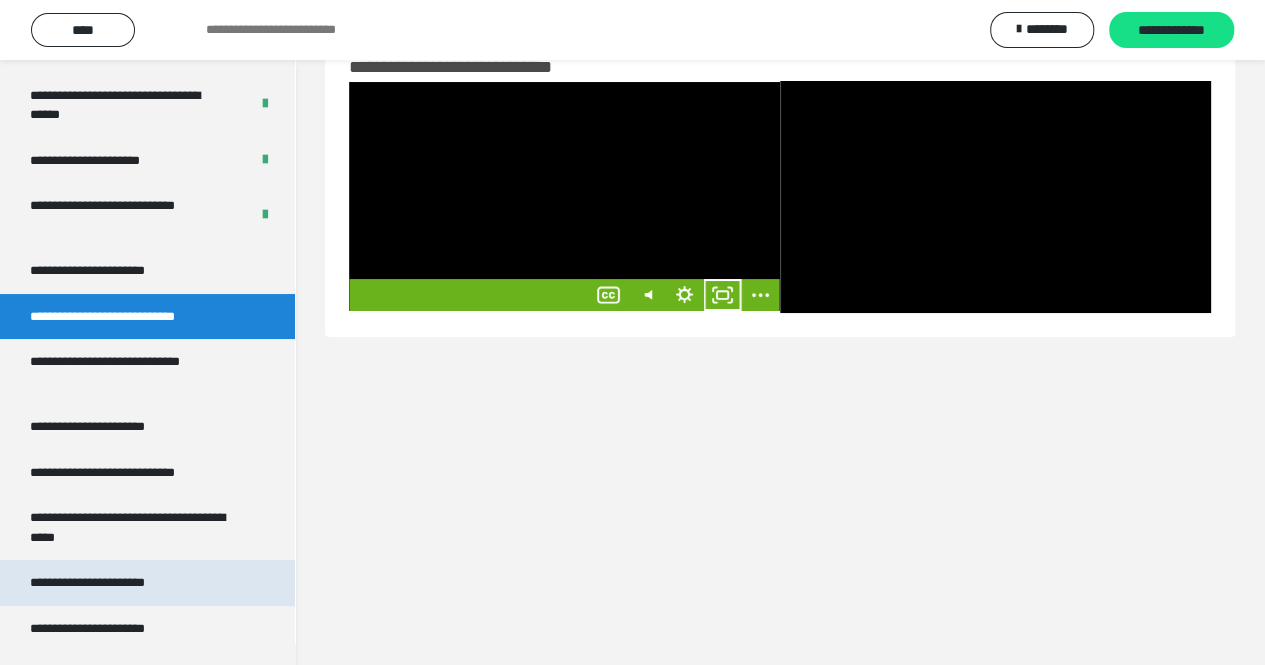 click on "**********" at bounding box center (110, 583) 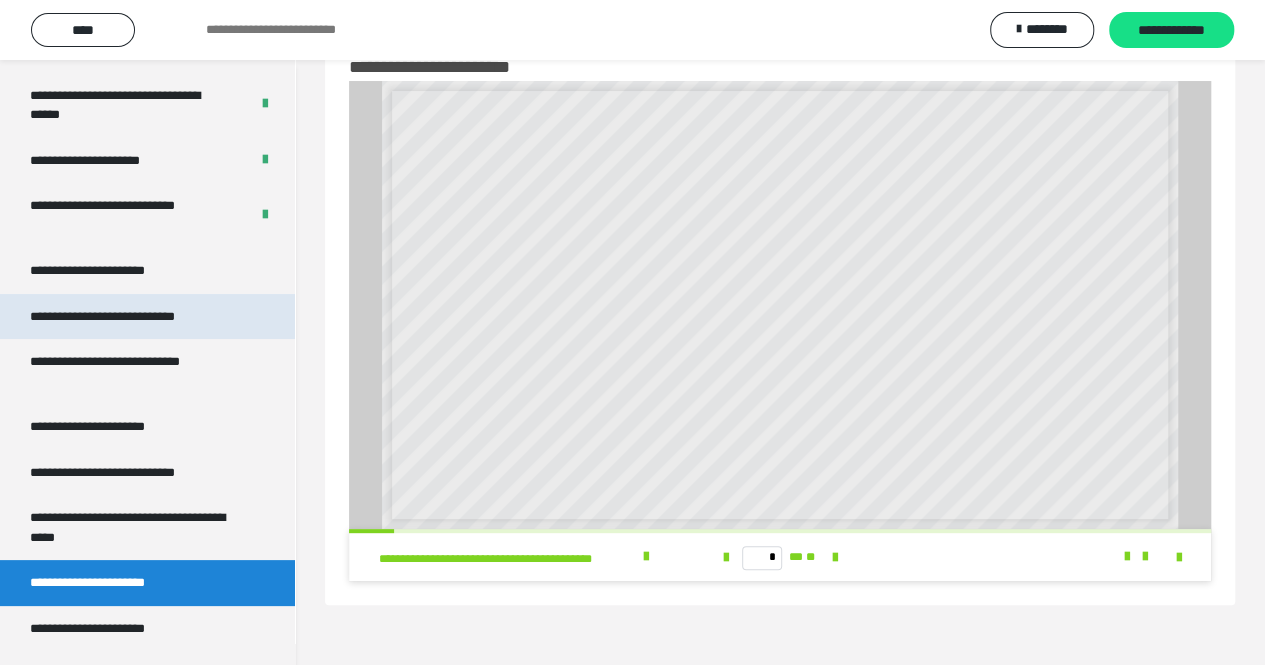 click on "**********" at bounding box center (131, 317) 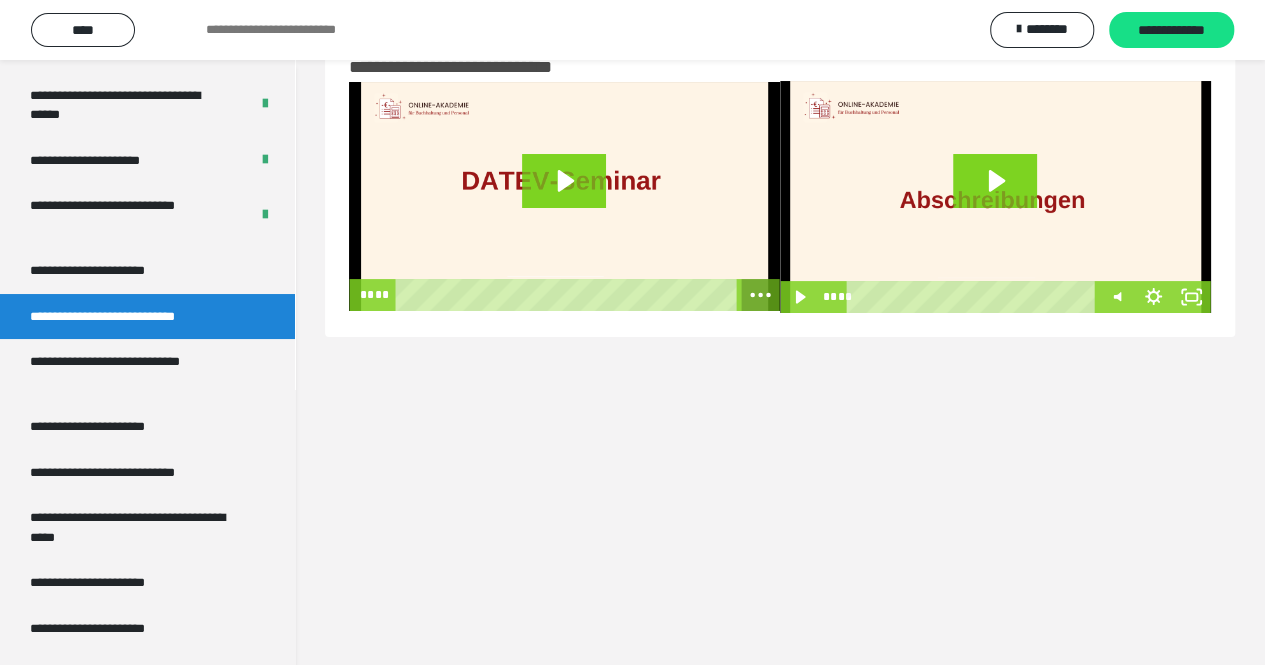 click 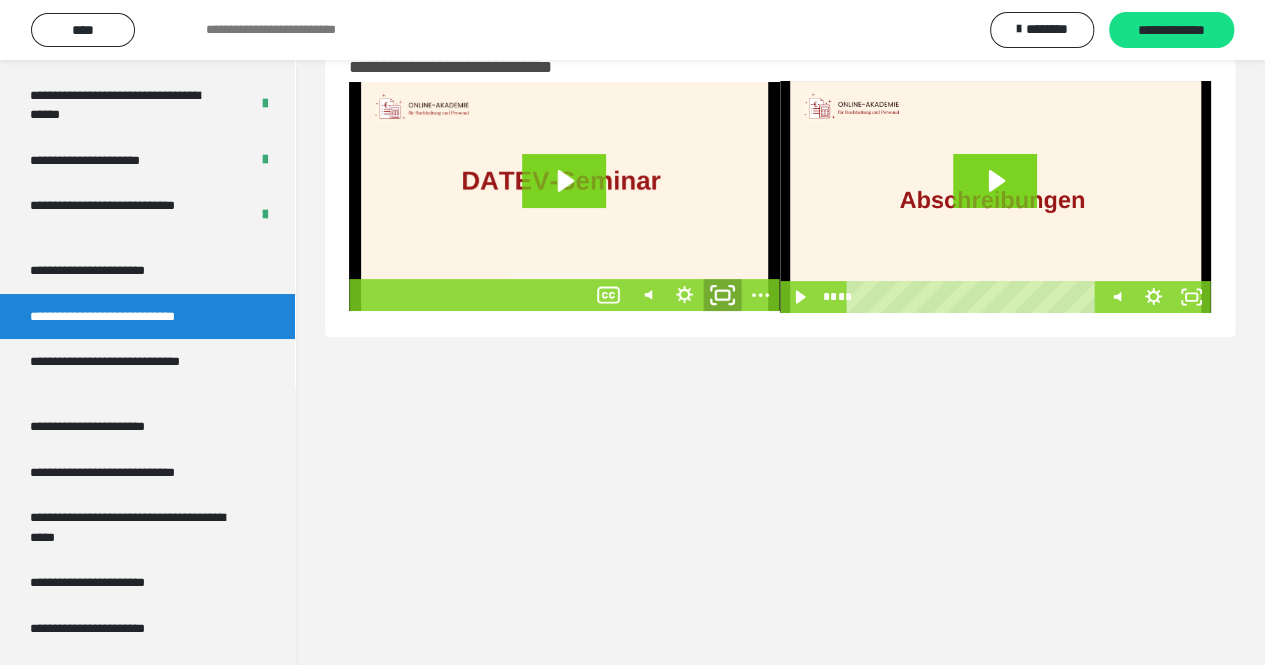 click 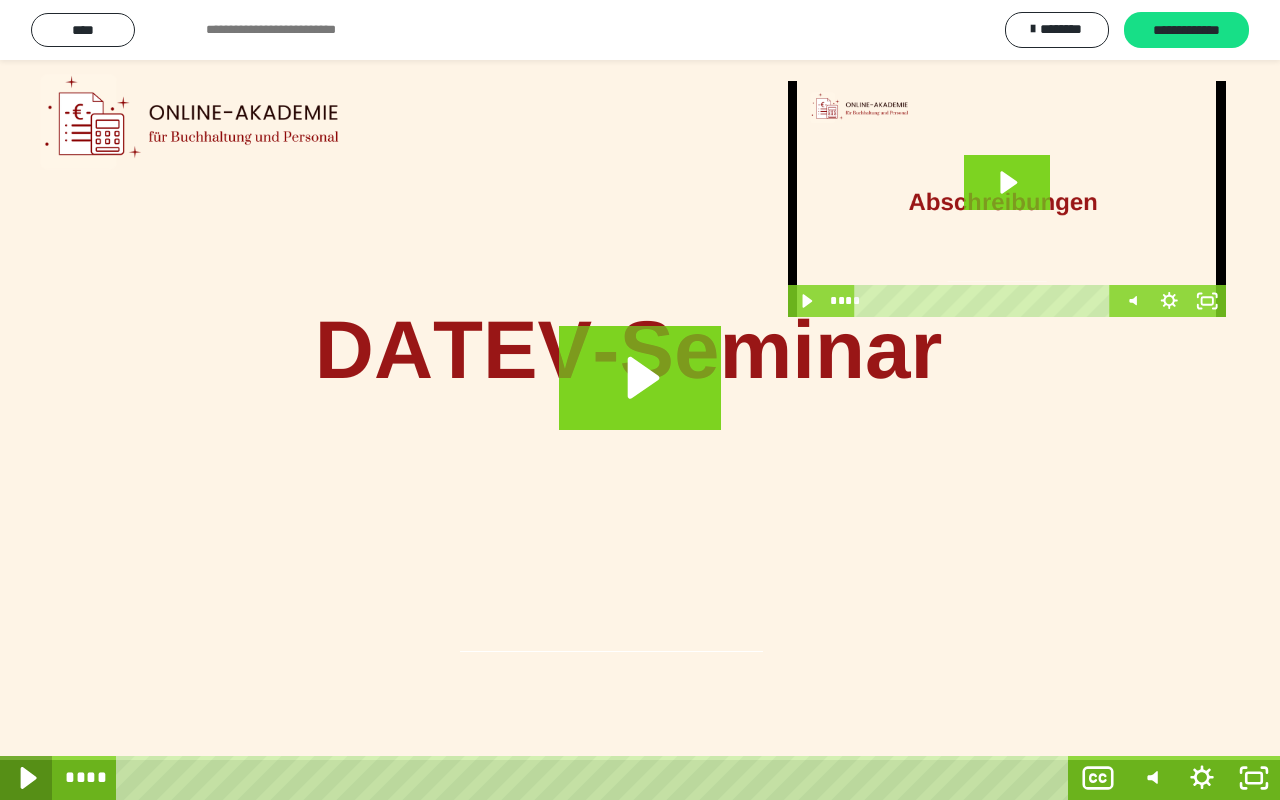 click 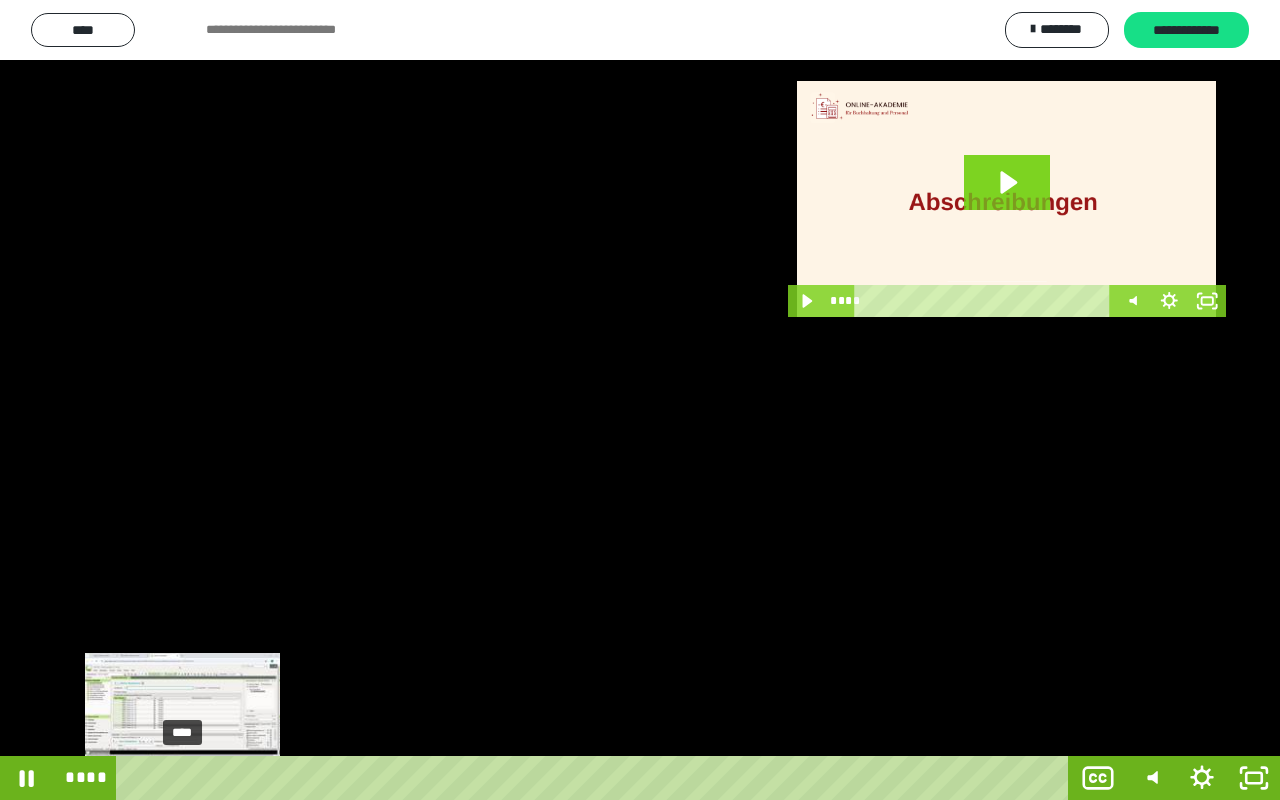 click at bounding box center [182, 778] 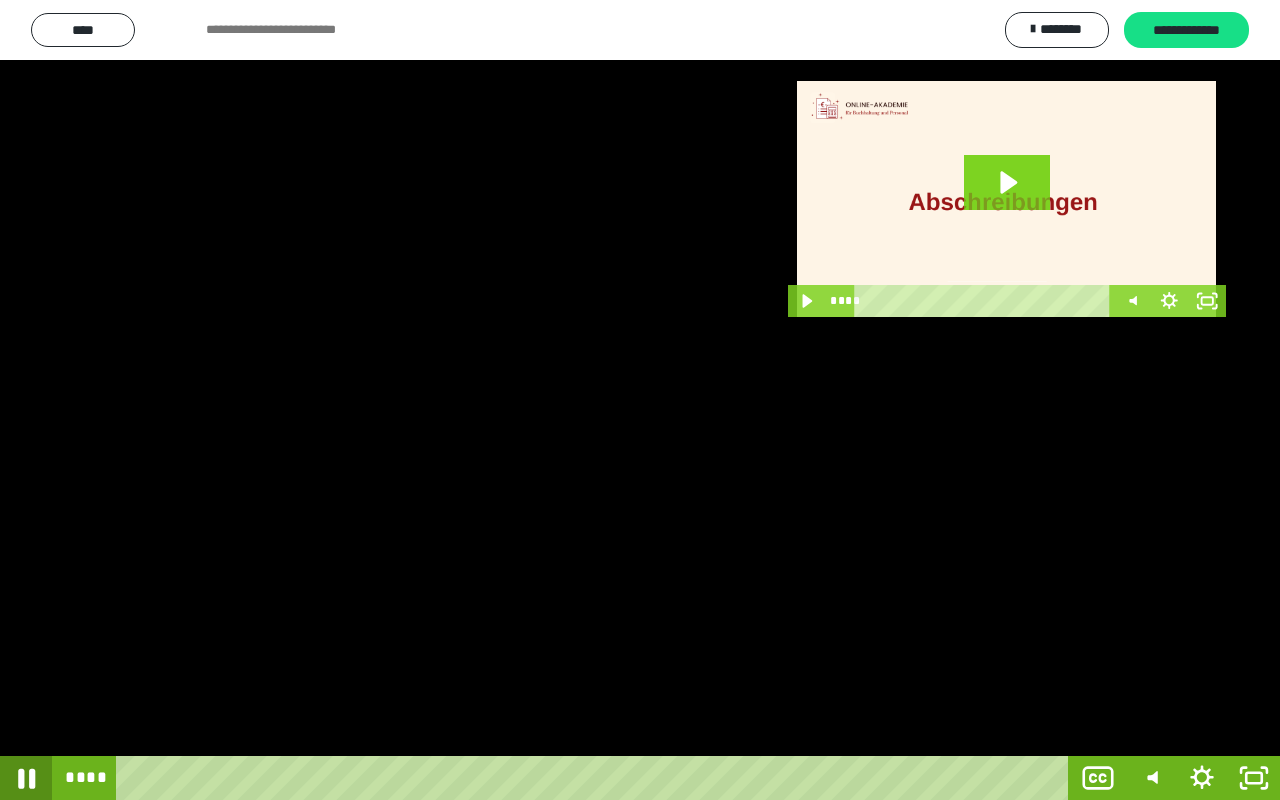 click 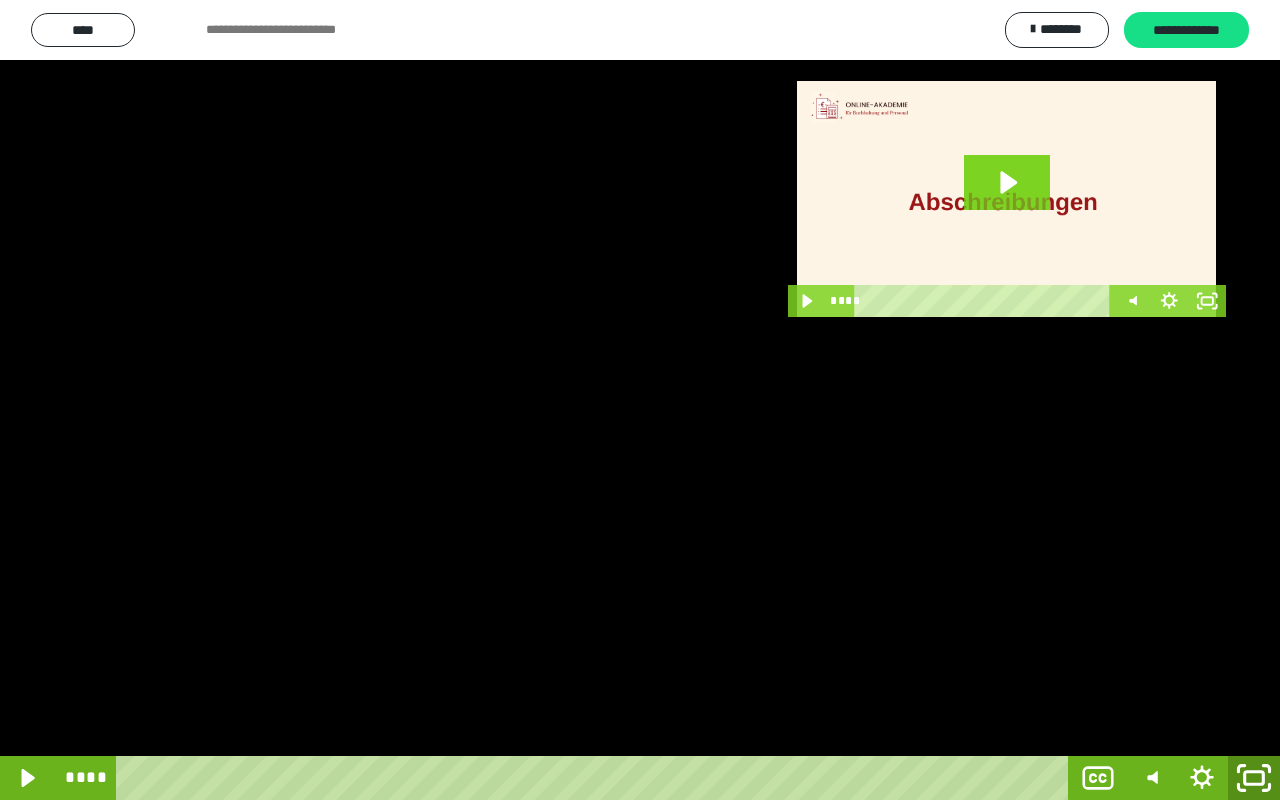 click 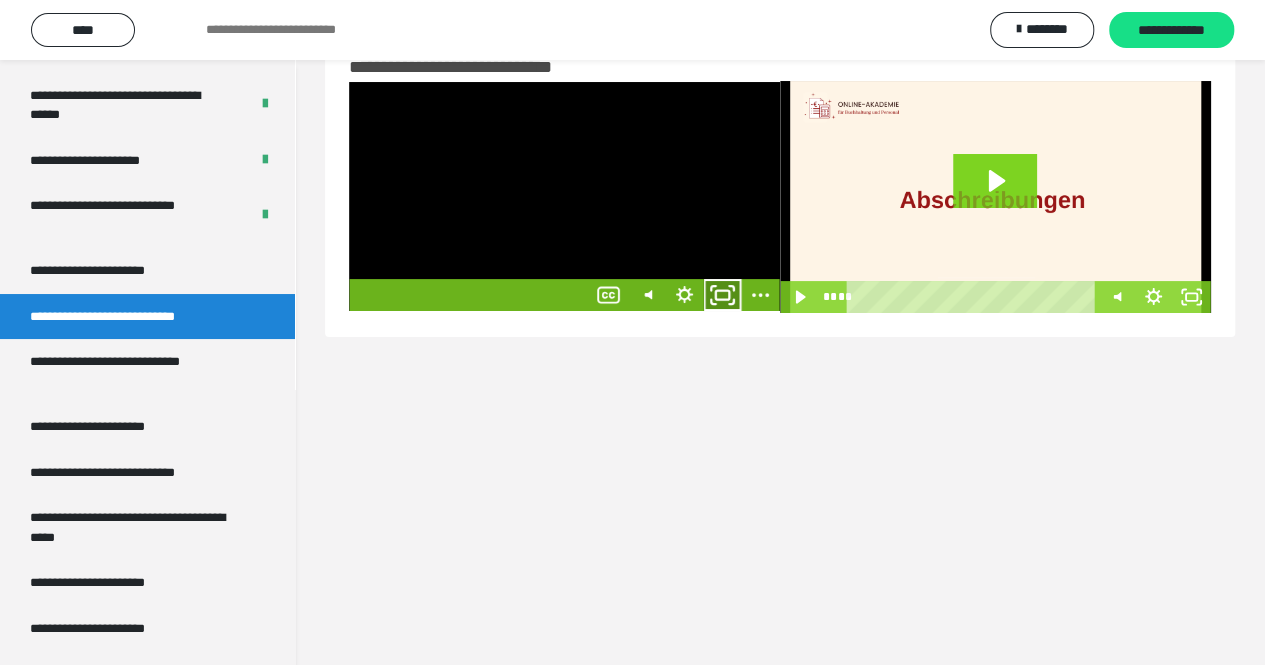 click 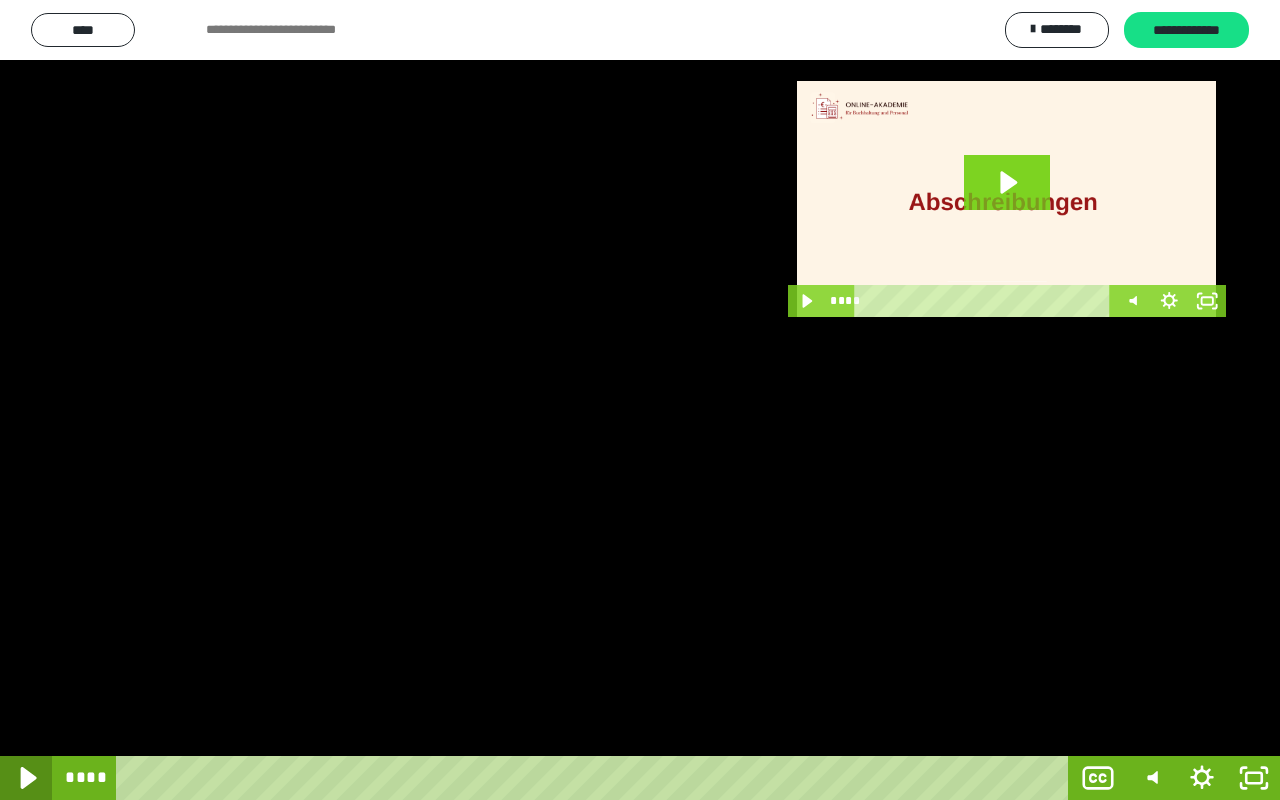 click 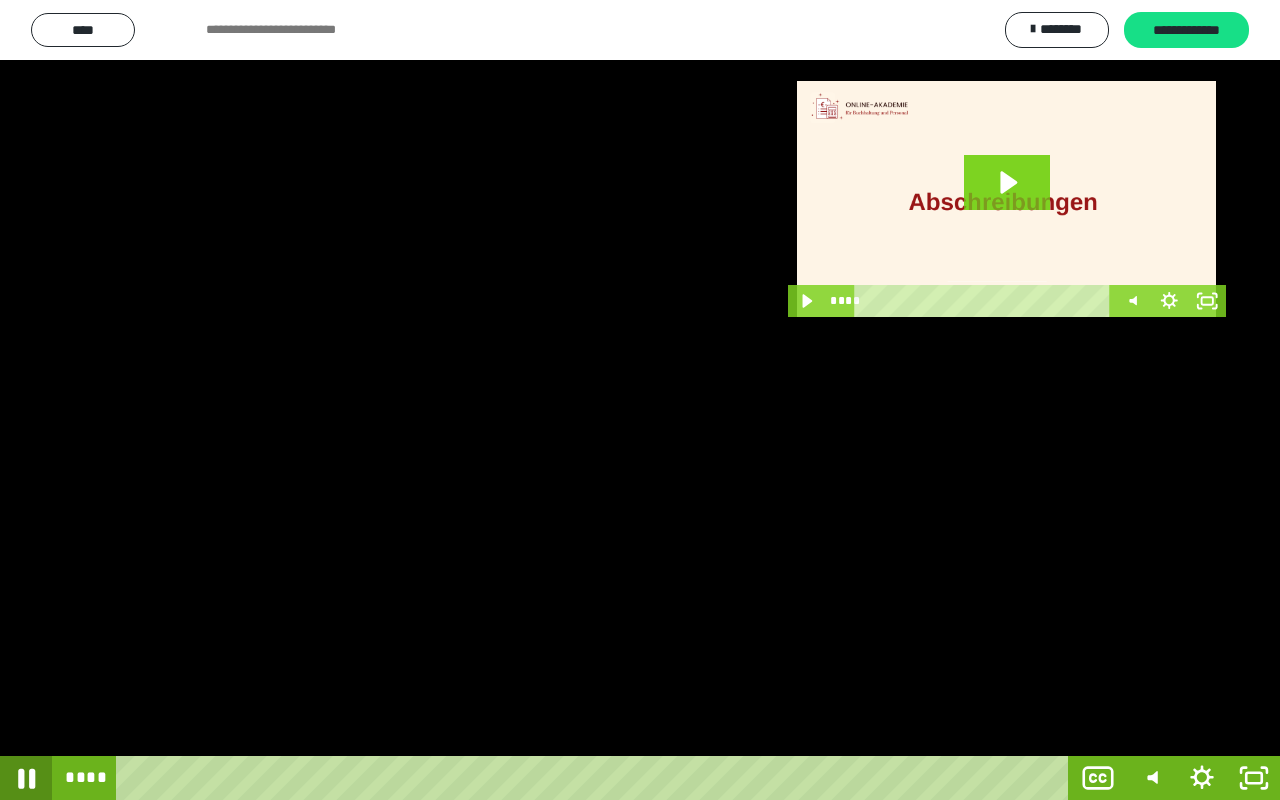 click 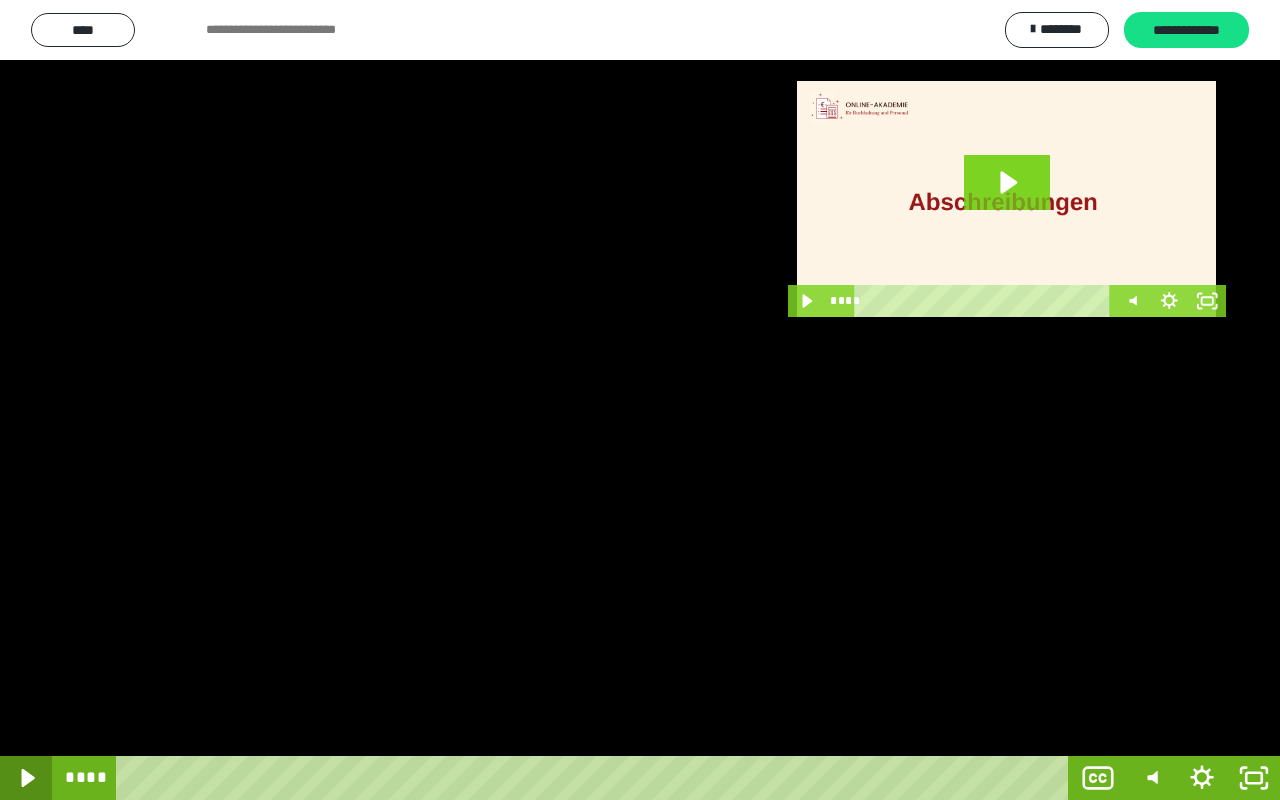 type 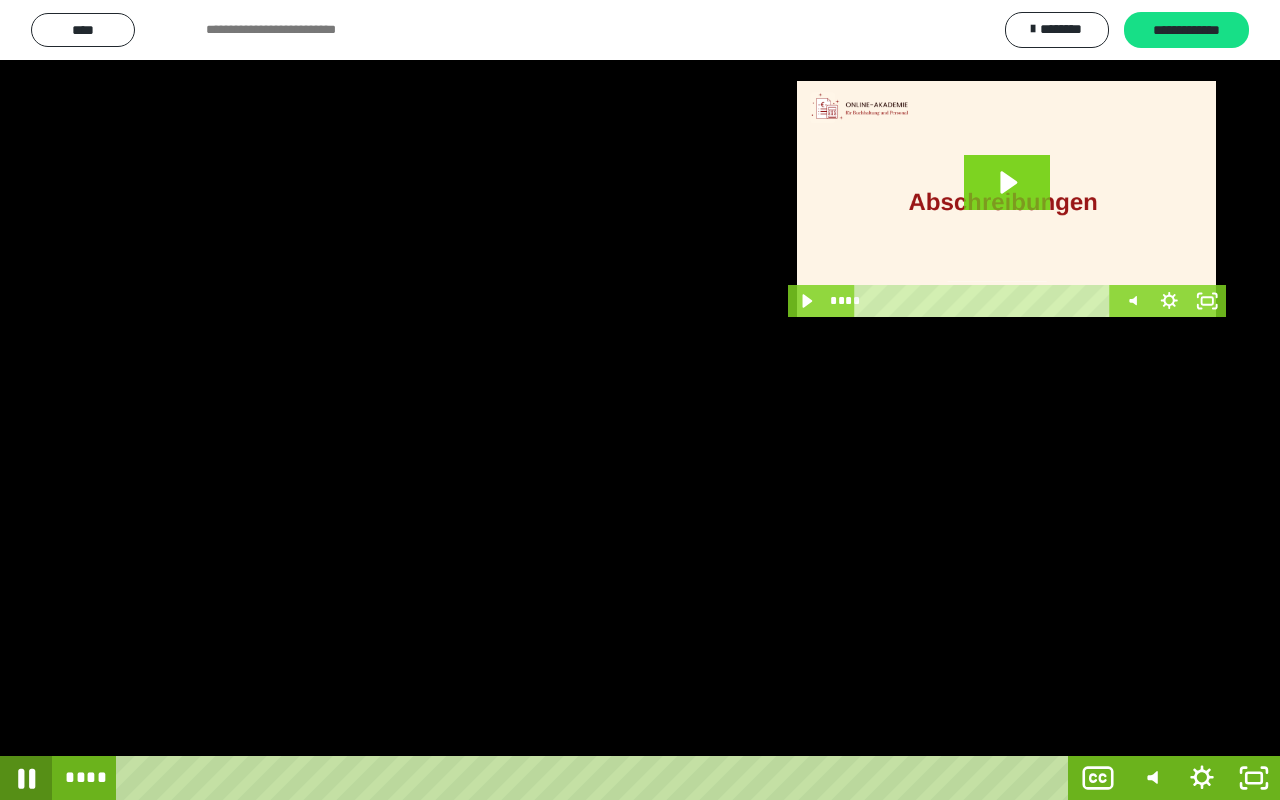 click 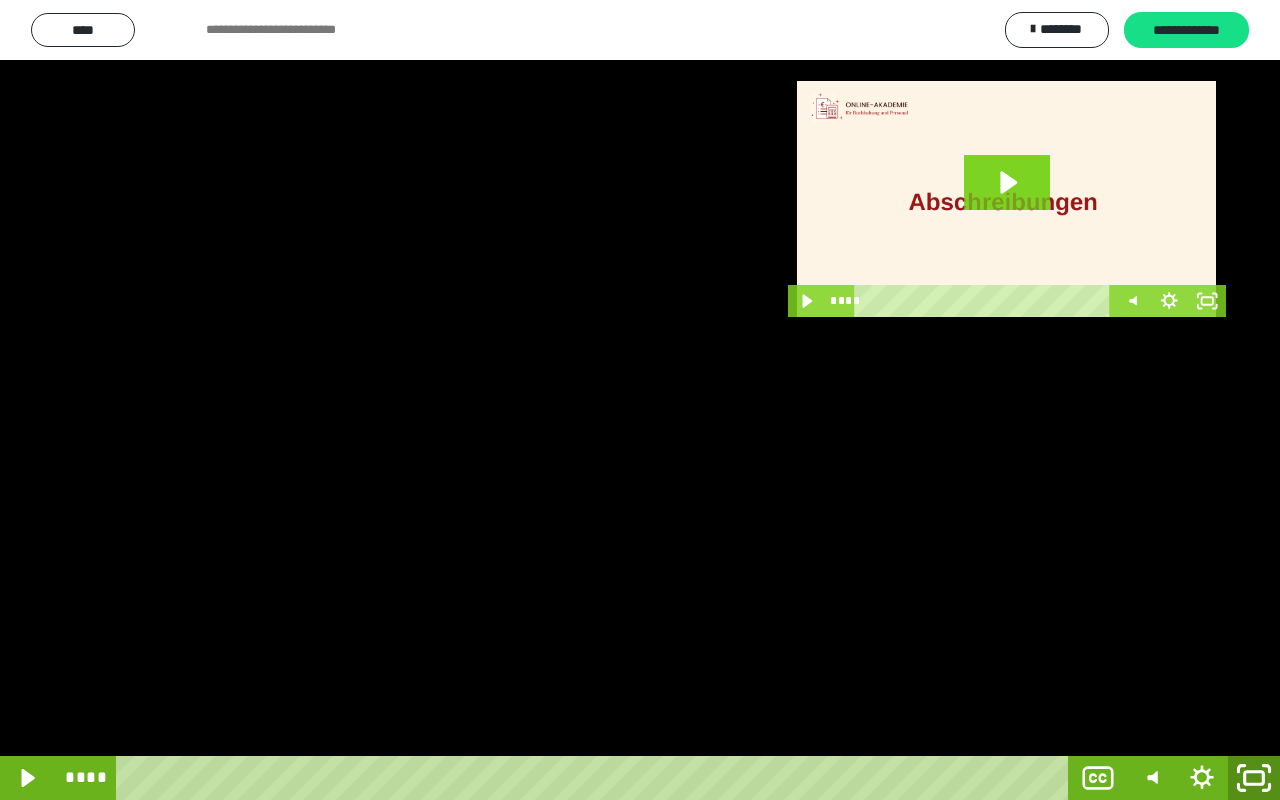 click 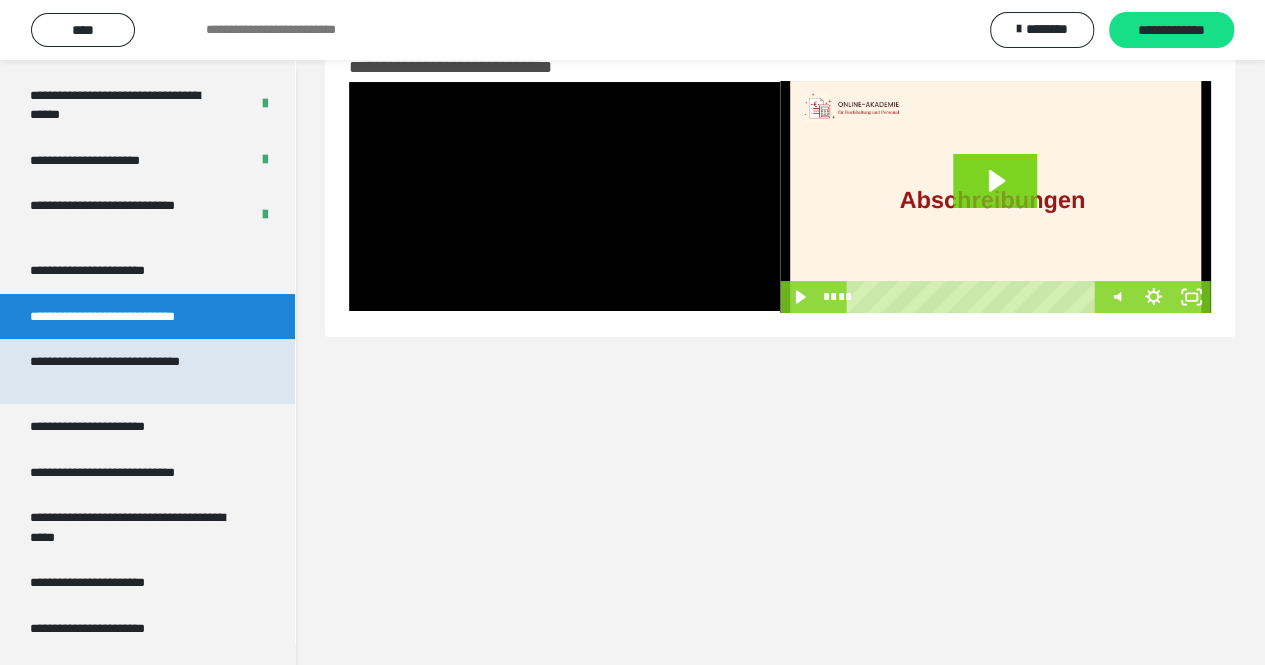 click on "**********" at bounding box center (132, 371) 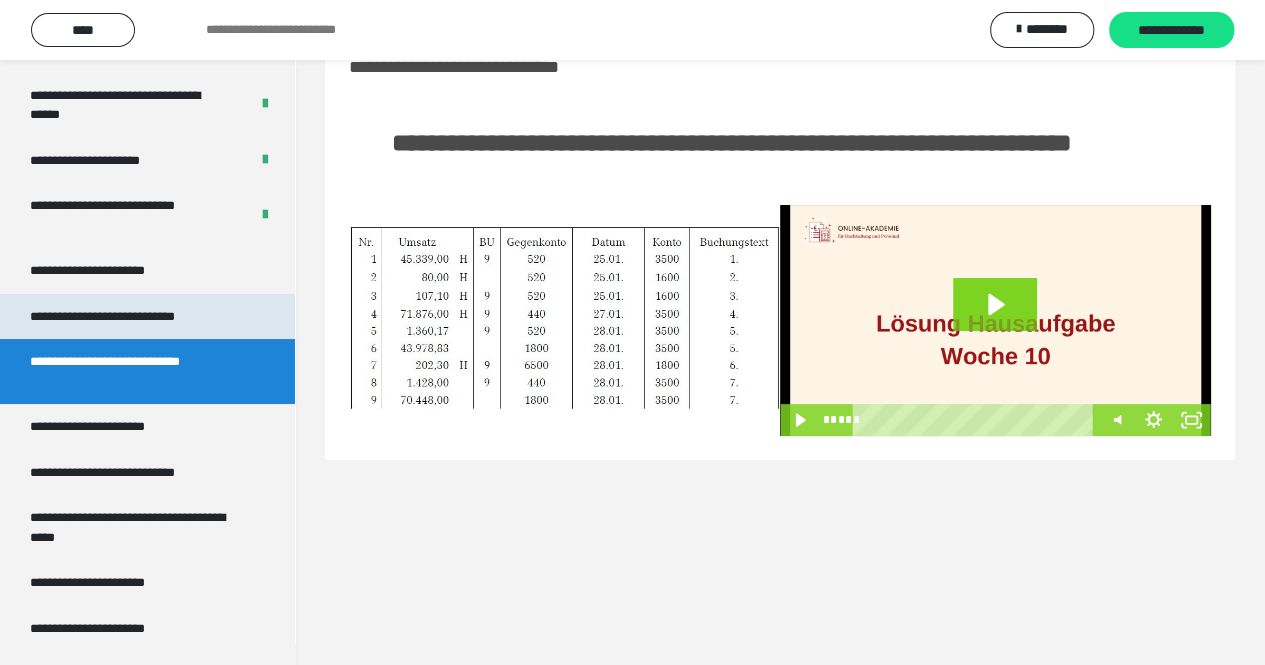click on "**********" at bounding box center (131, 317) 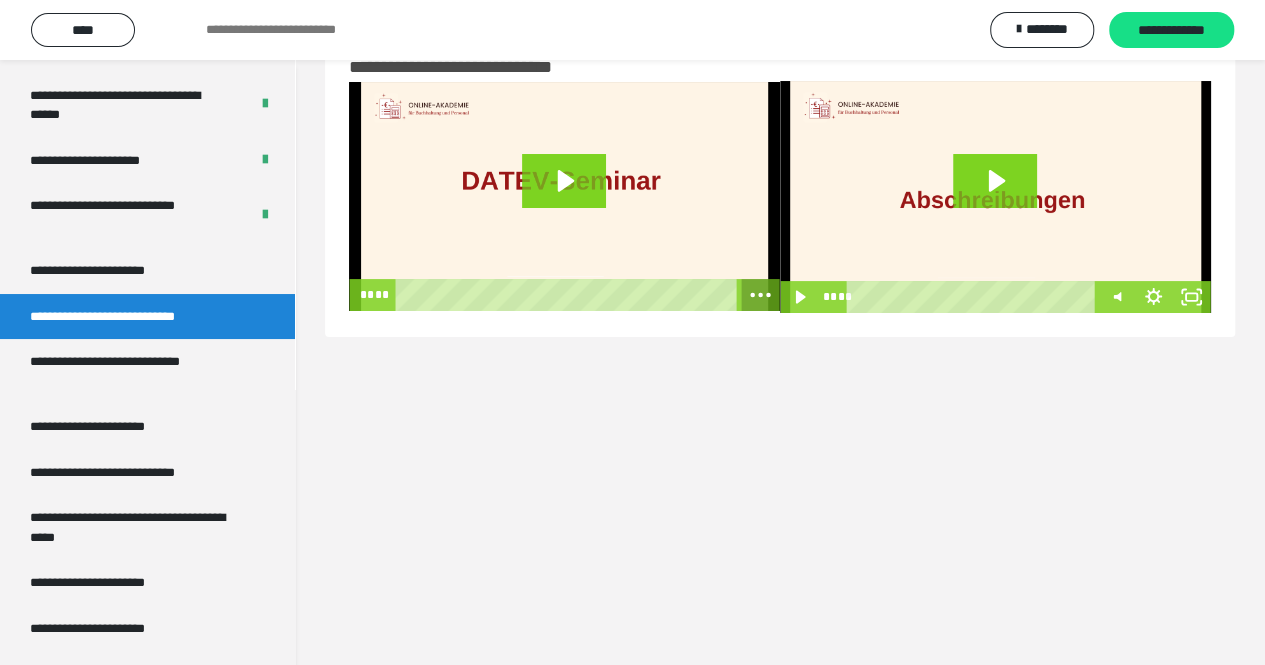 click 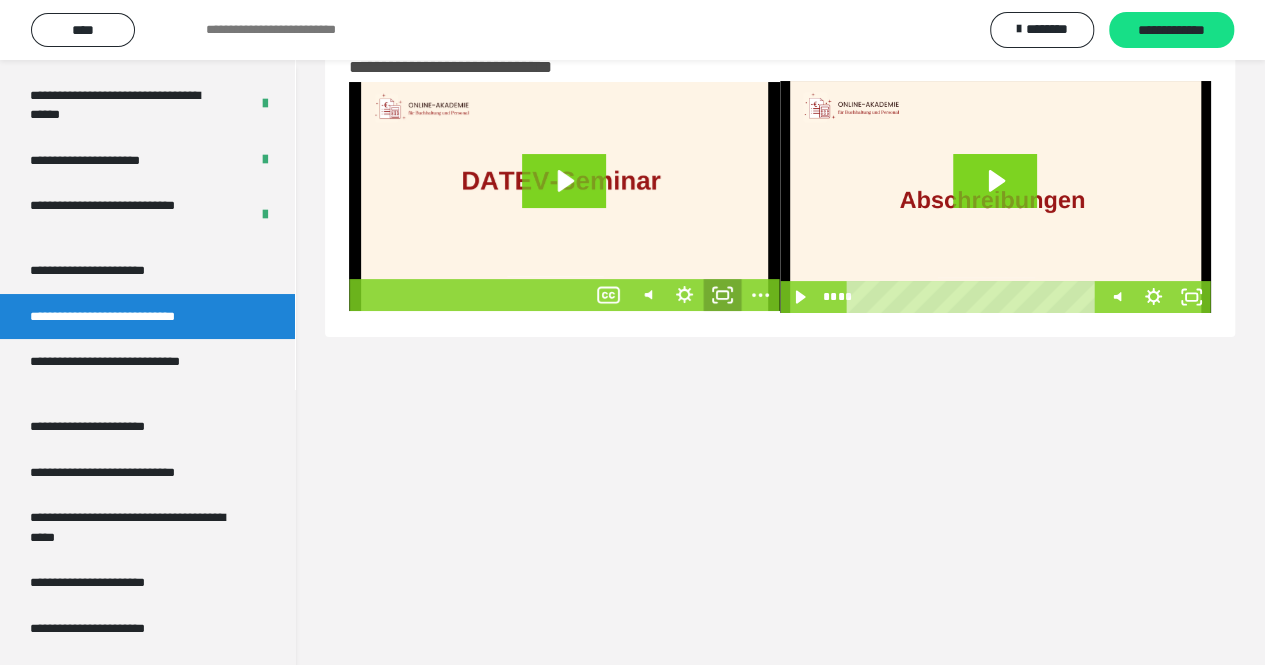 click 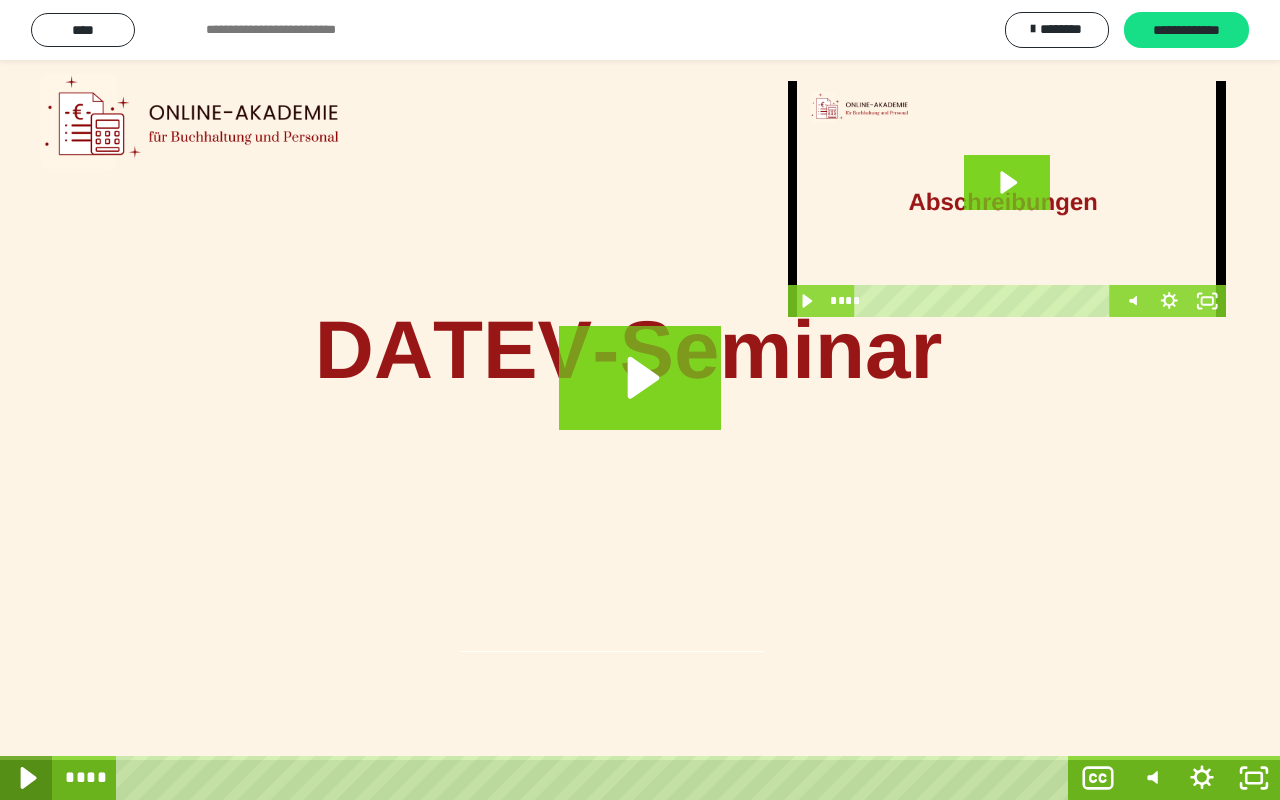 click 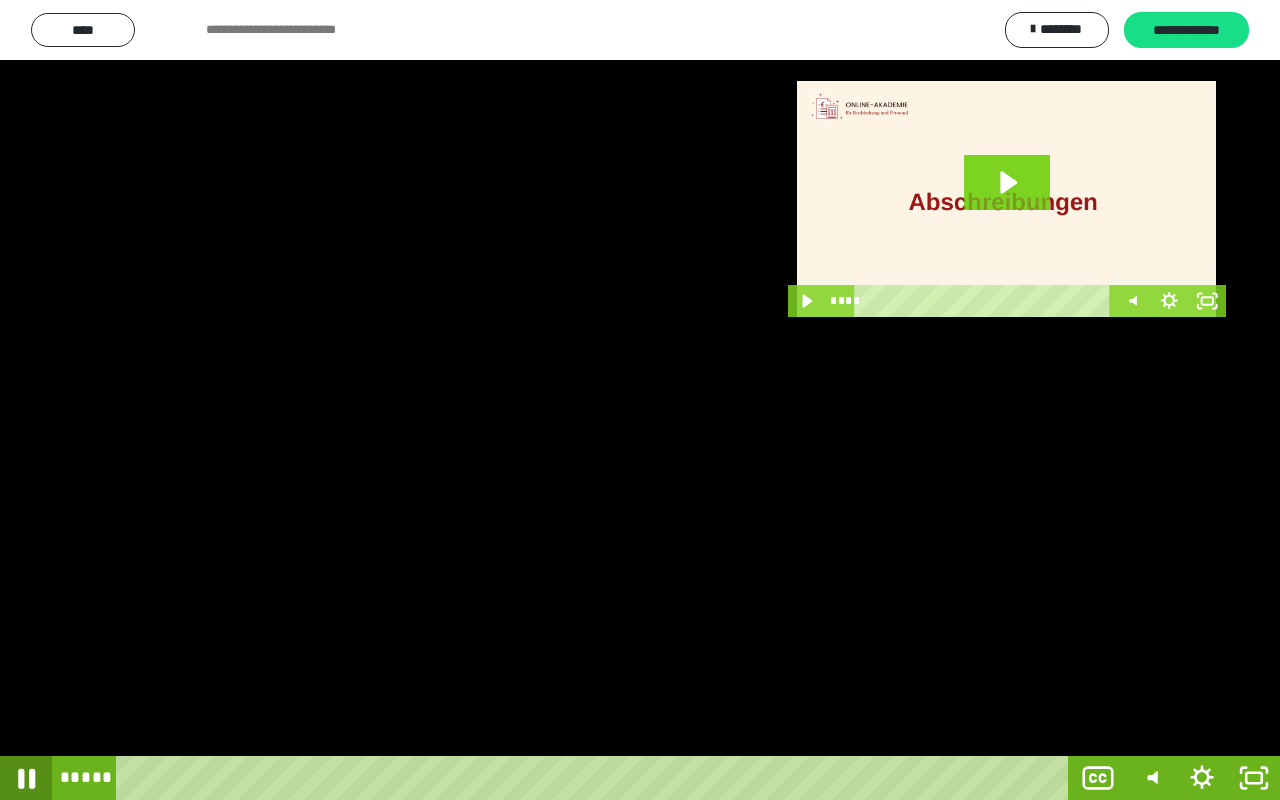 click 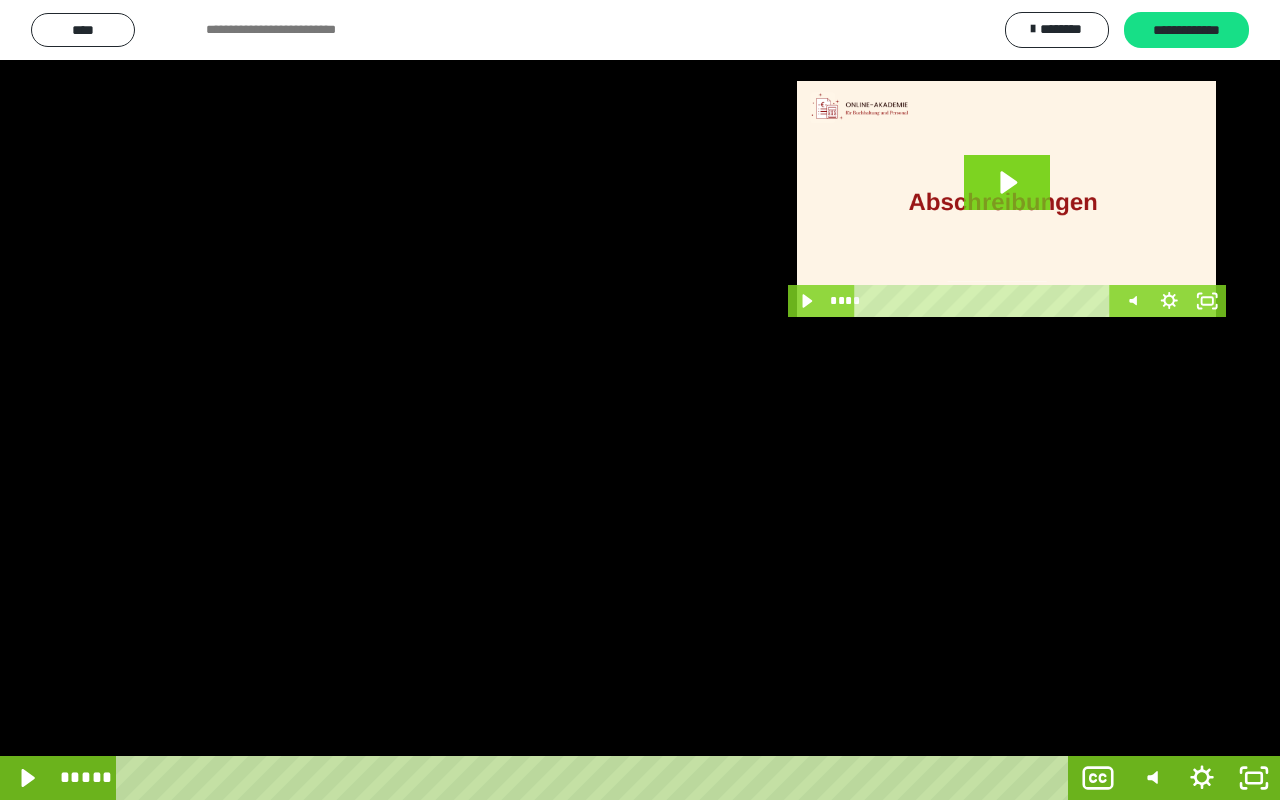 click at bounding box center [640, 400] 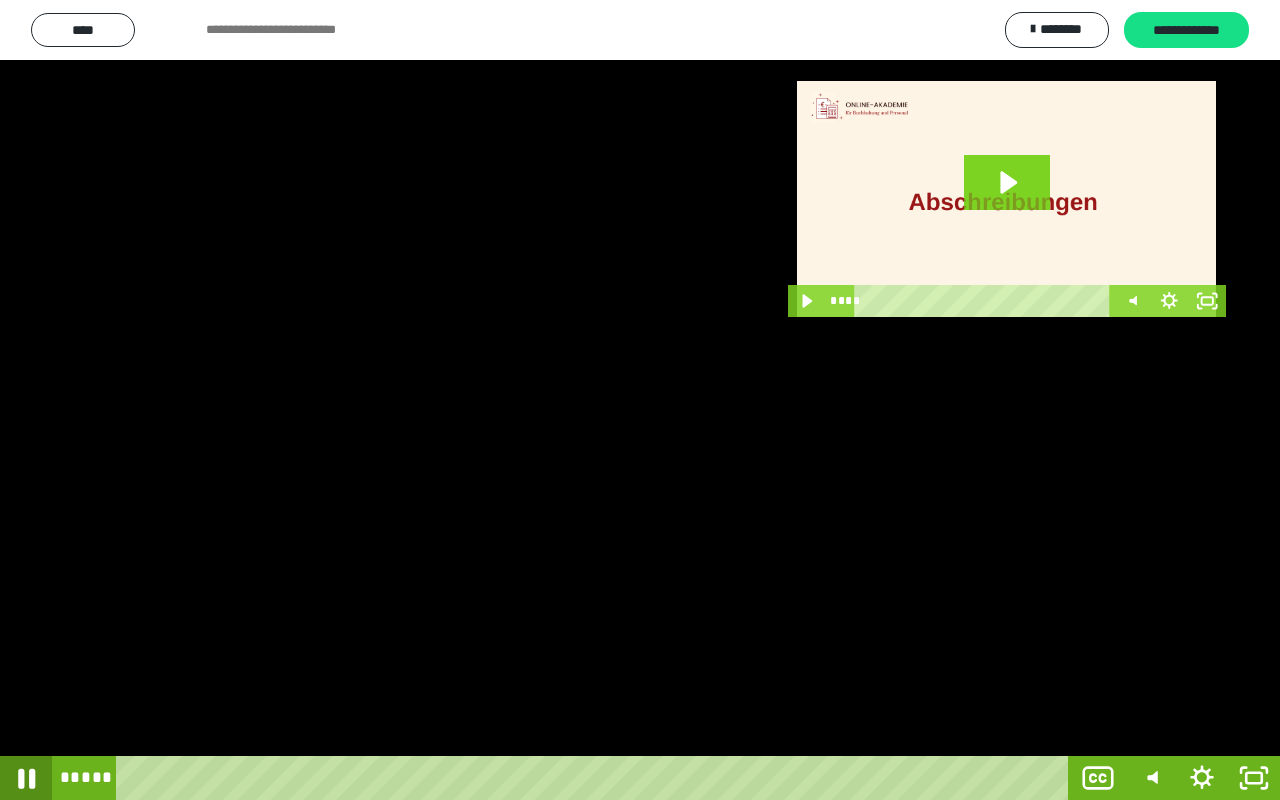 click 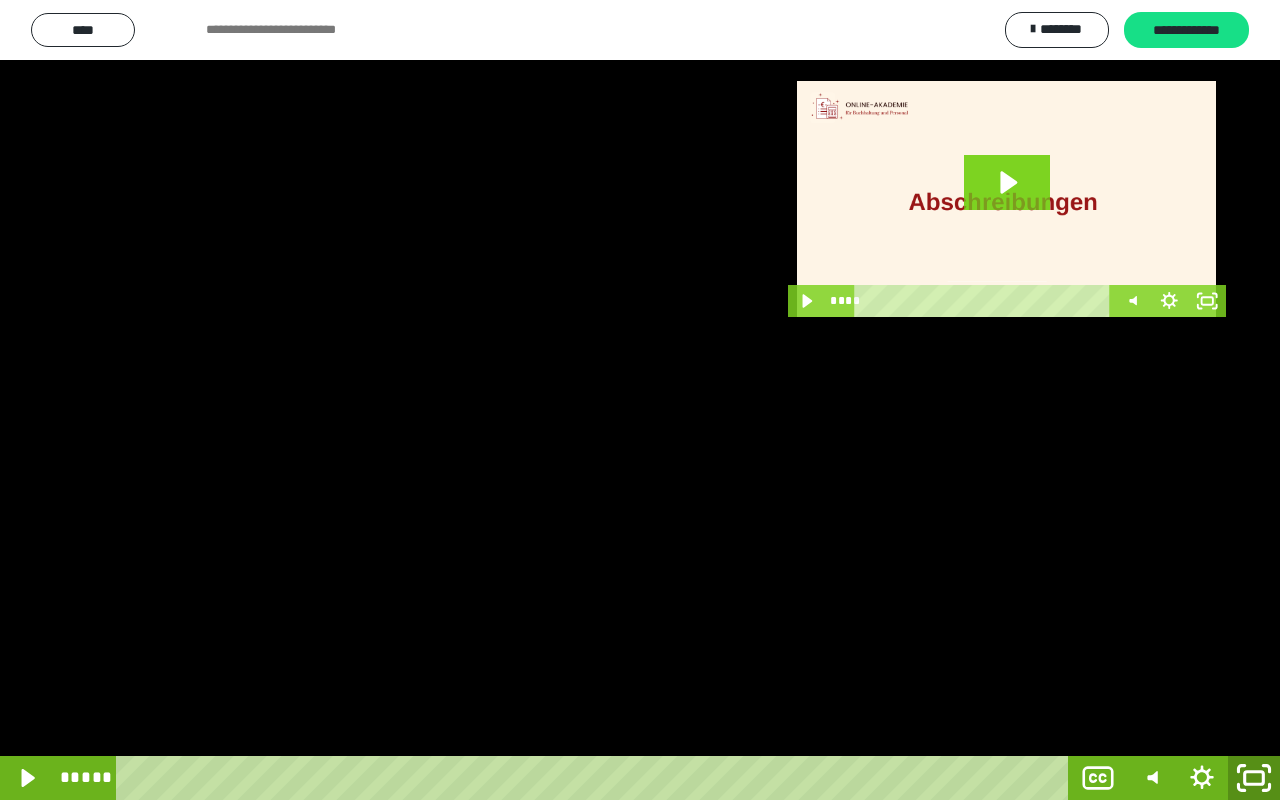 click 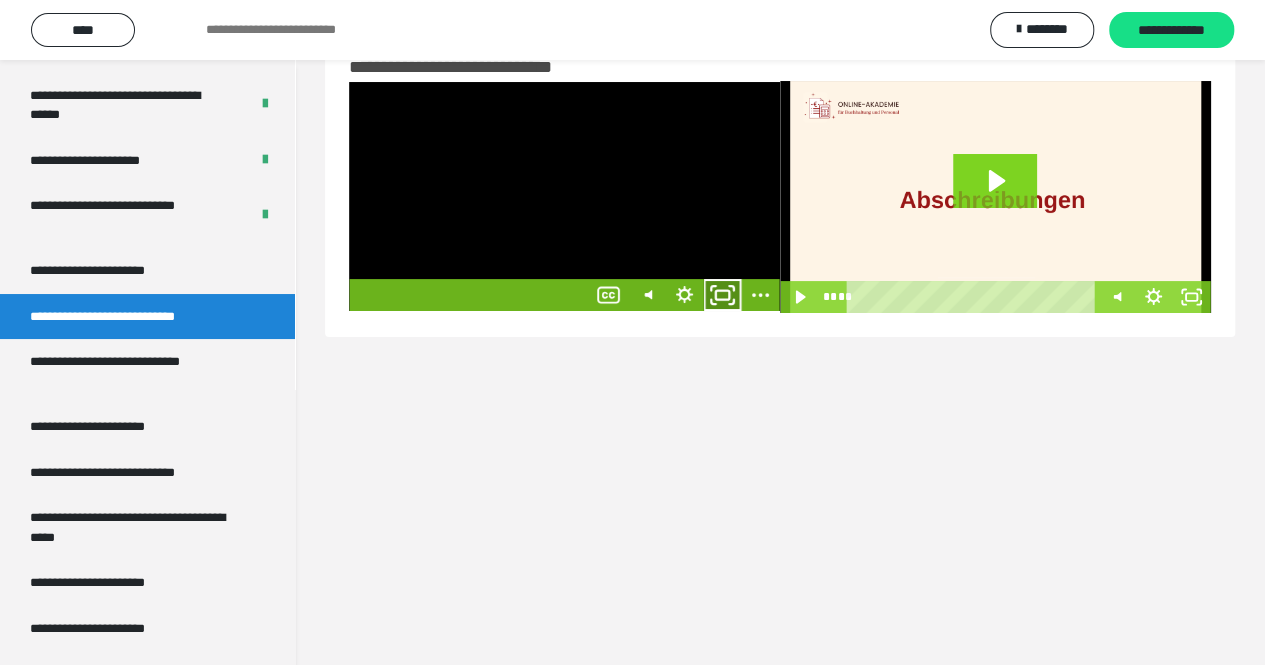 click 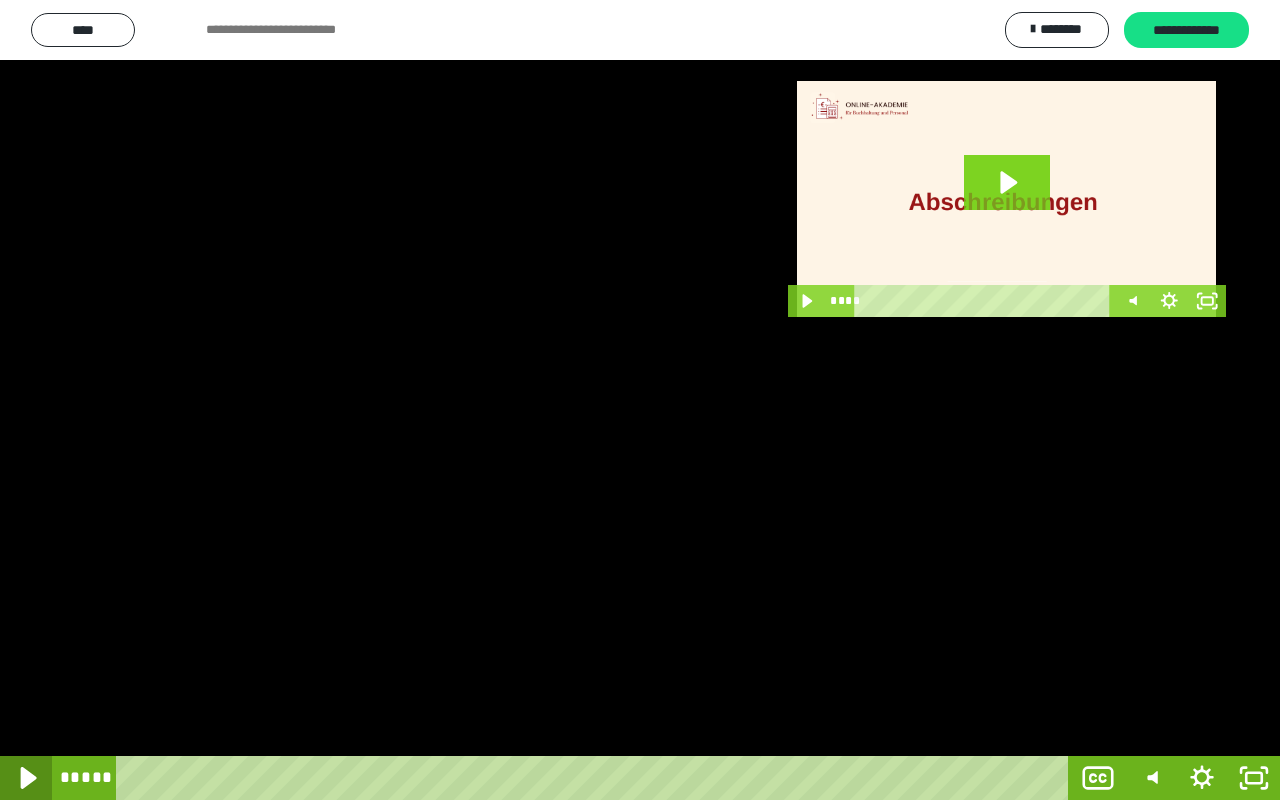 click 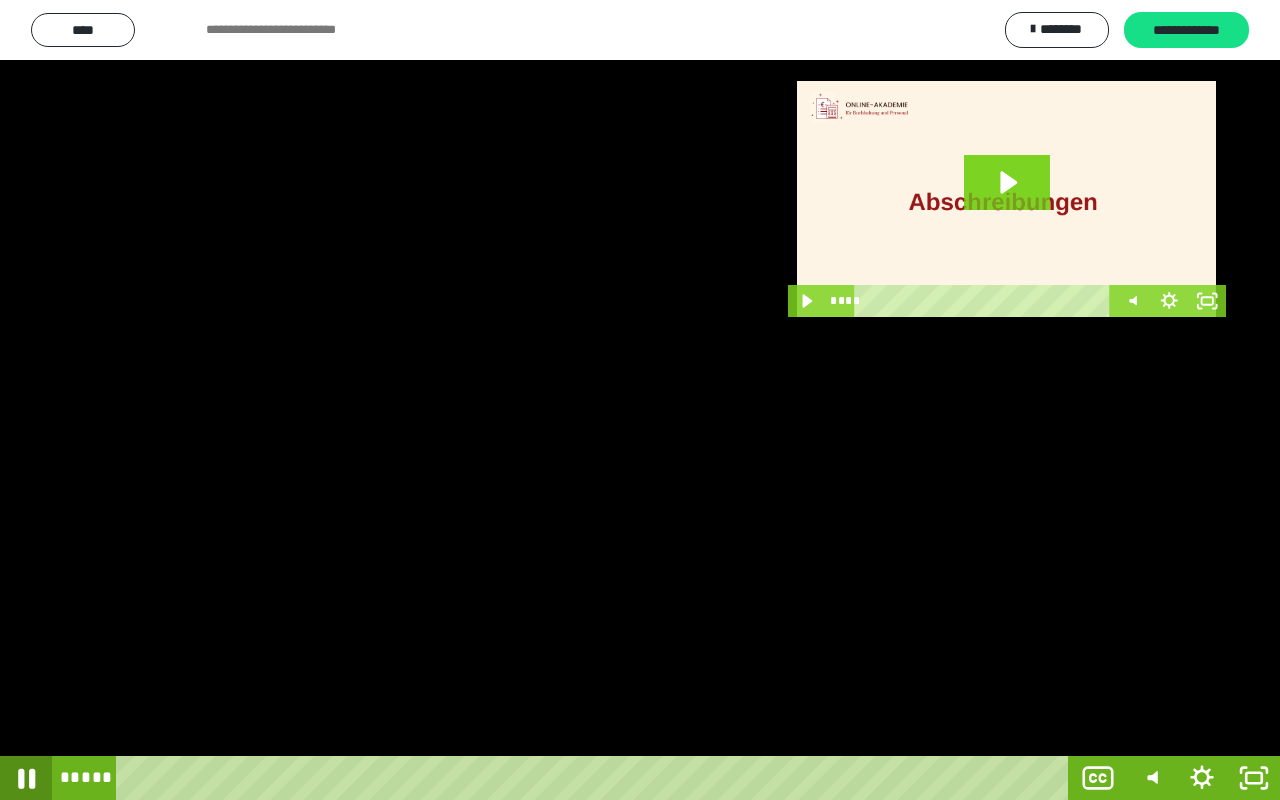 click 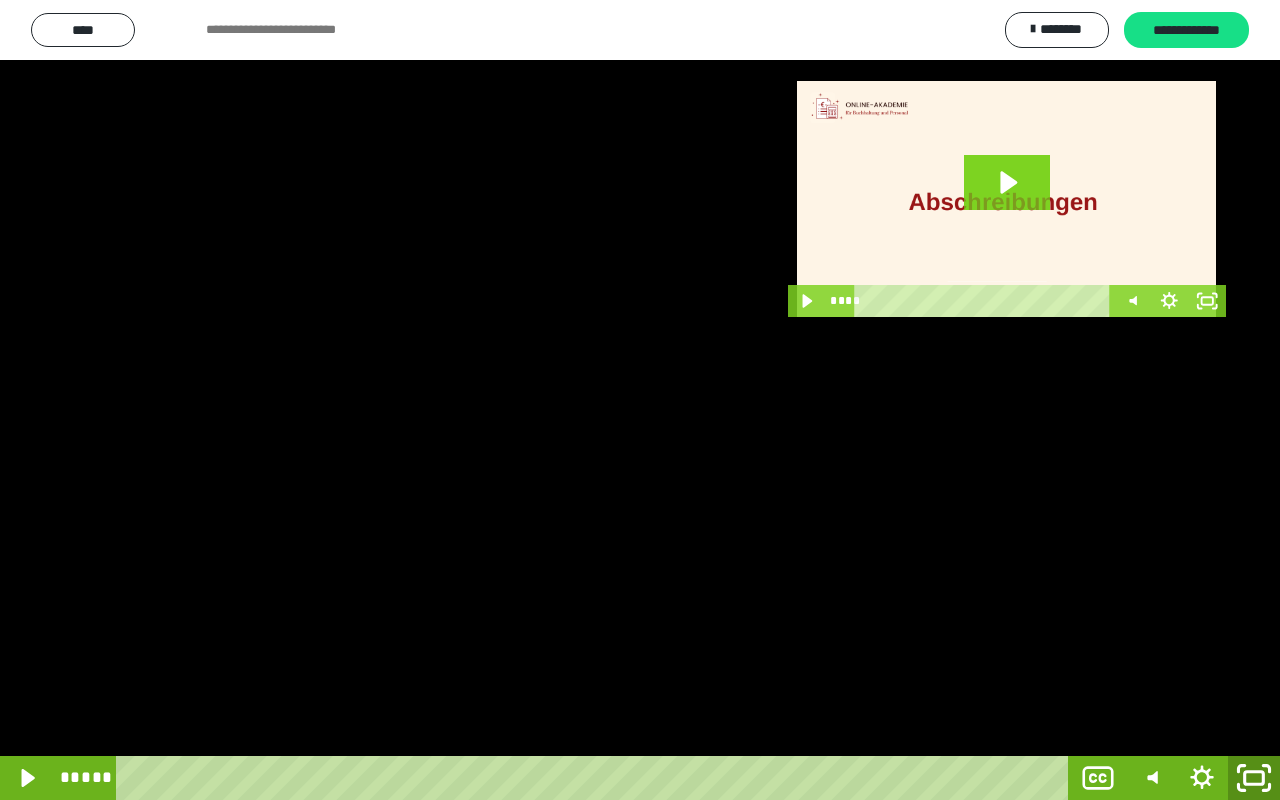 click 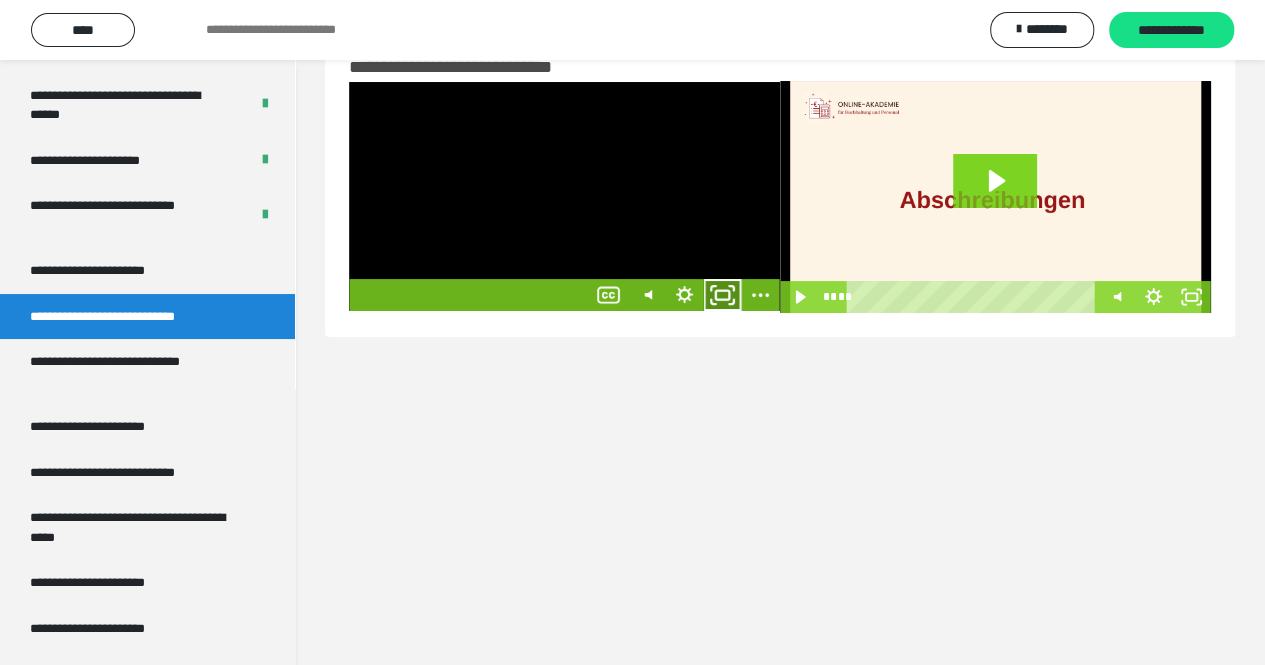 click 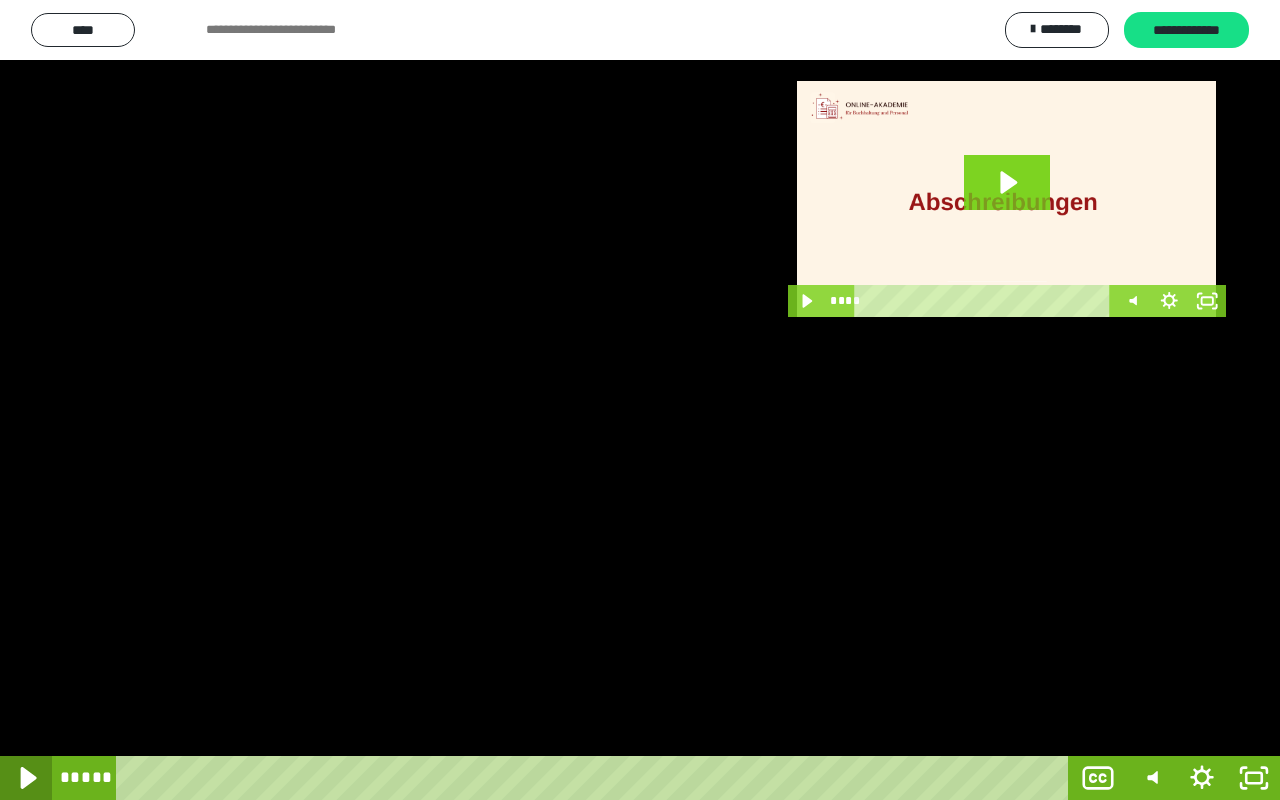 click 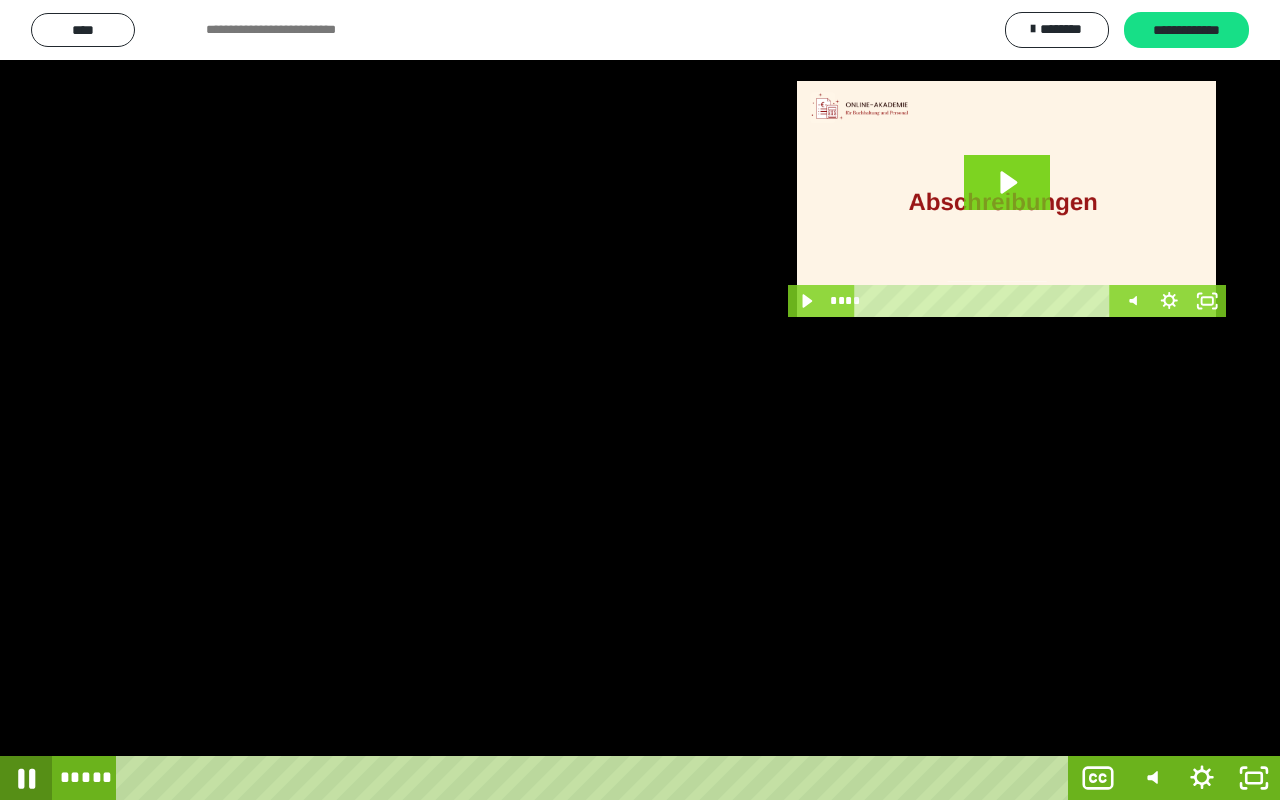 click 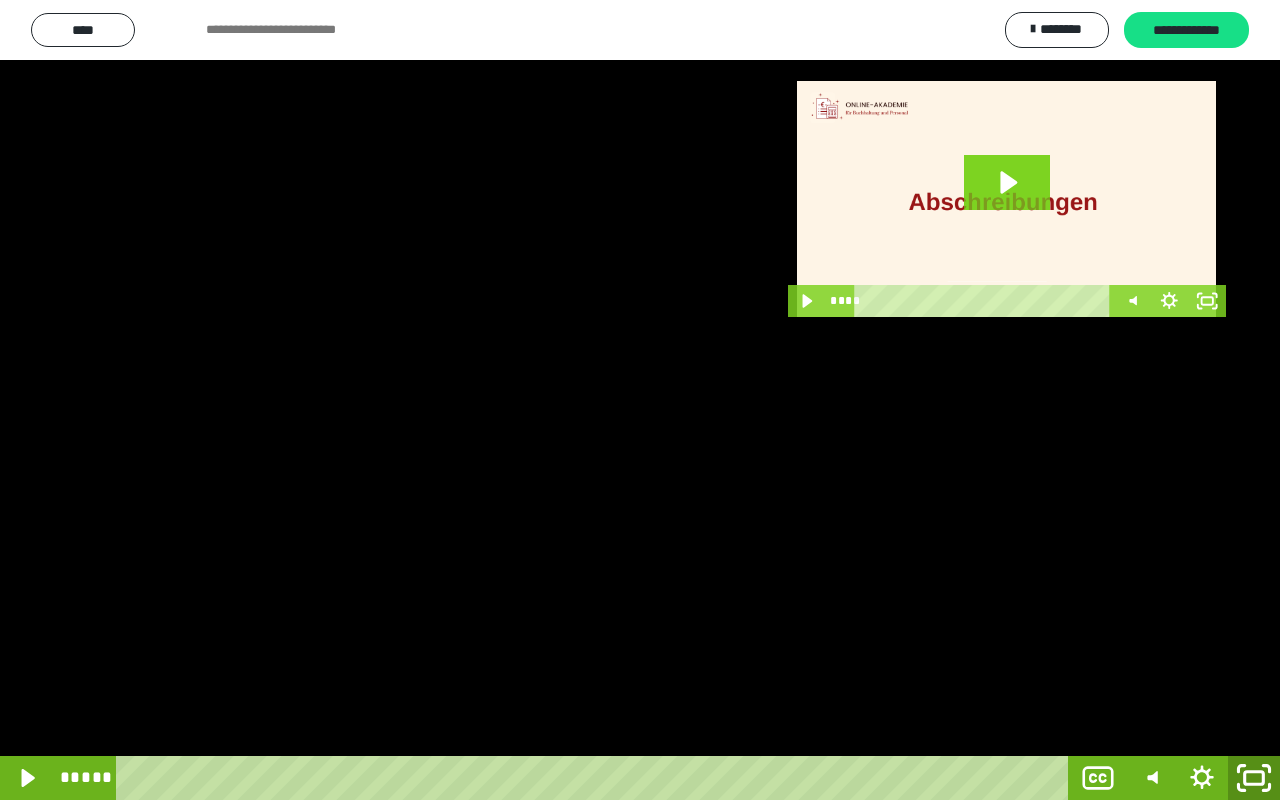 click 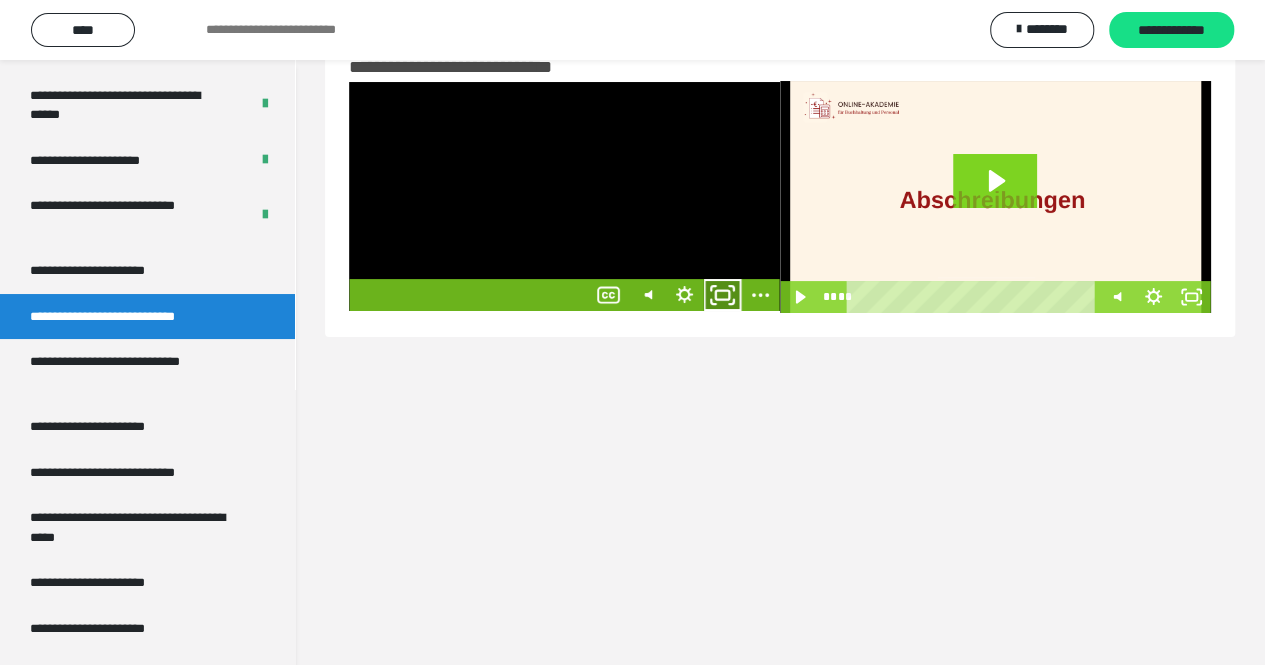 click 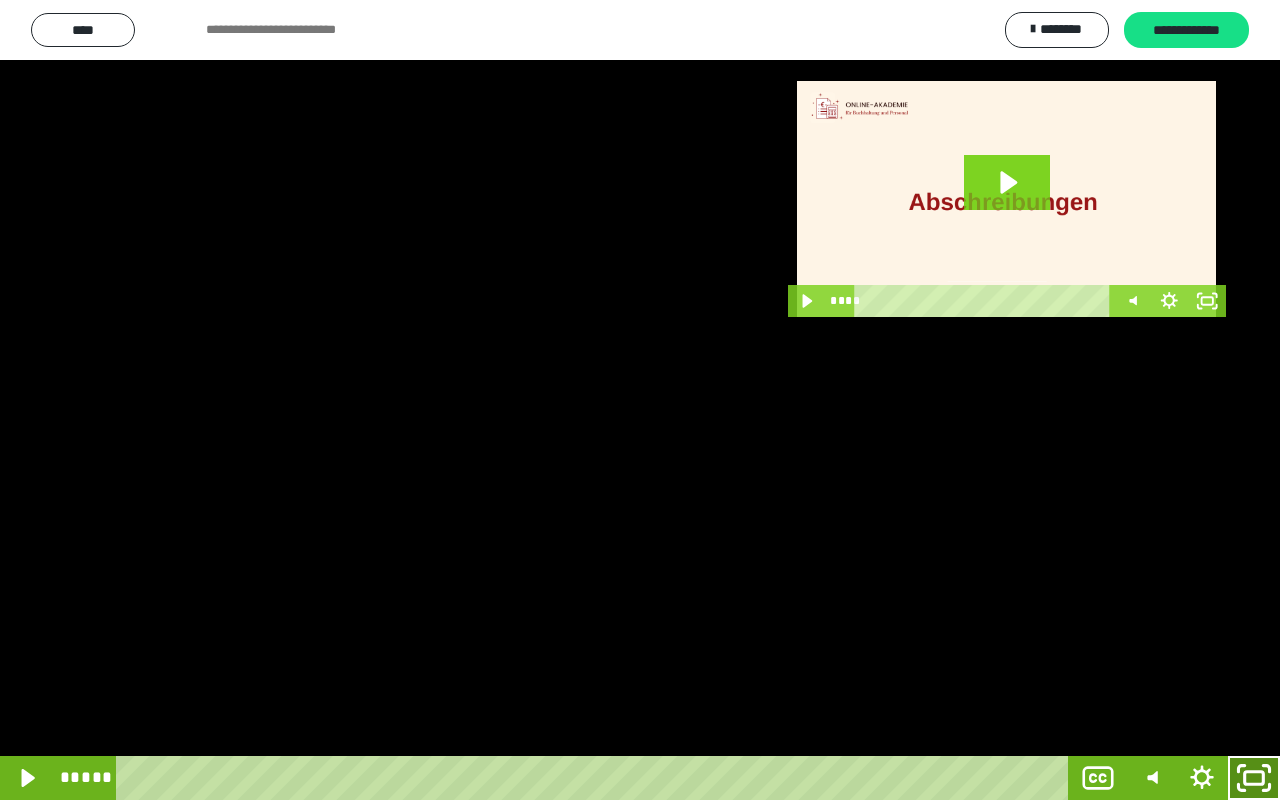 click 